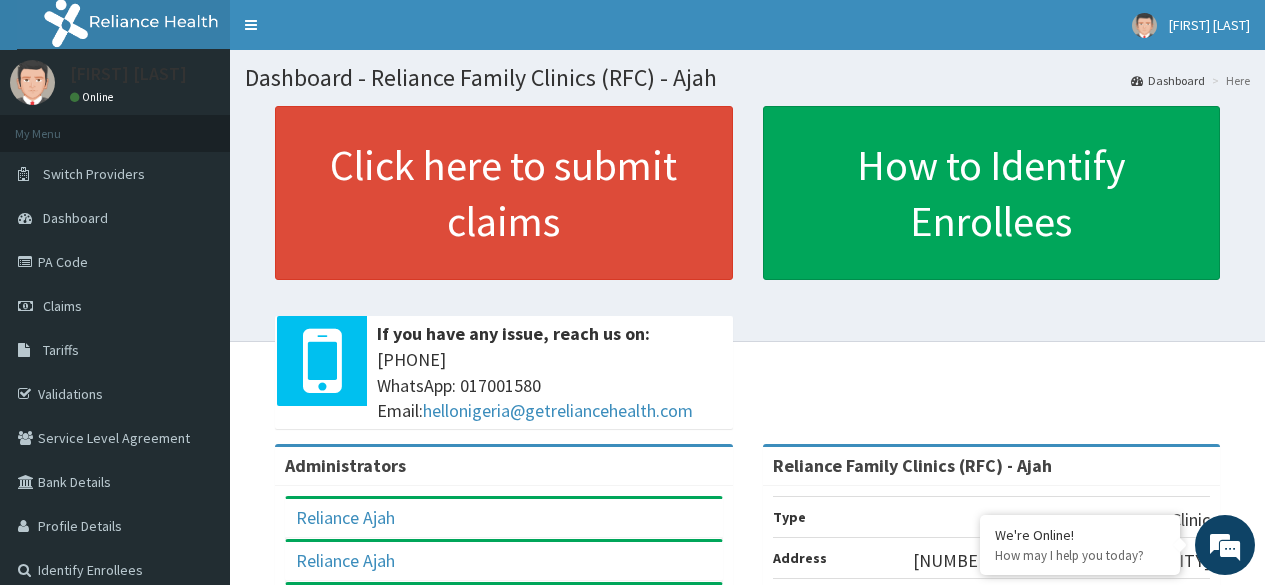 scroll, scrollTop: 0, scrollLeft: 0, axis: both 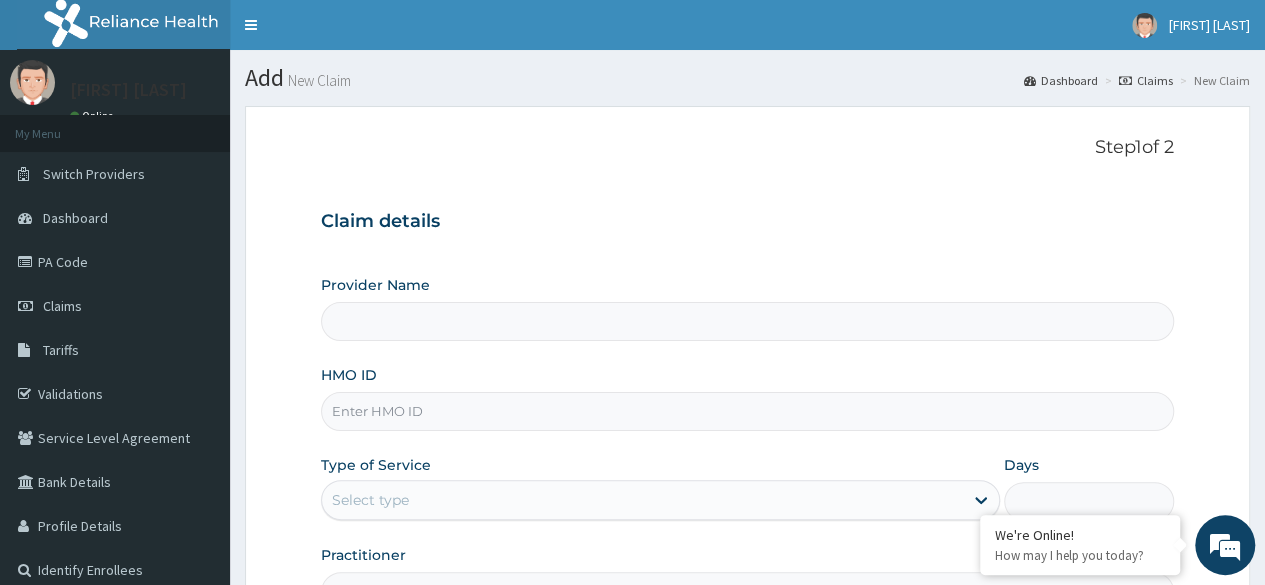 type on "Reliance Family Clinics (RFC) - Ajah" 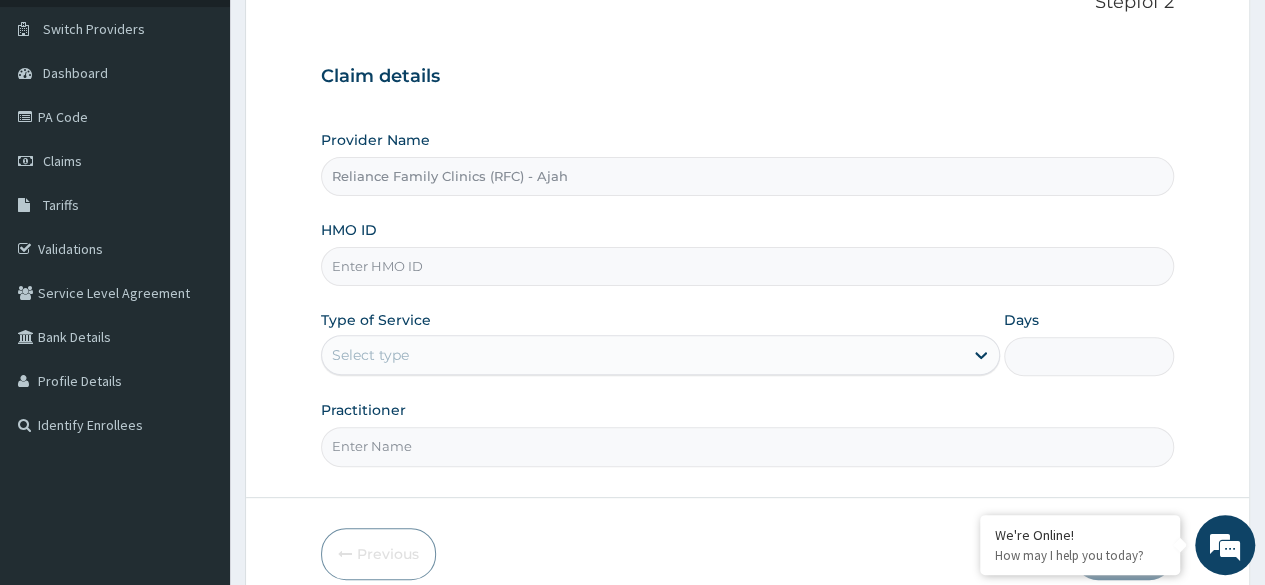 scroll, scrollTop: 165, scrollLeft: 0, axis: vertical 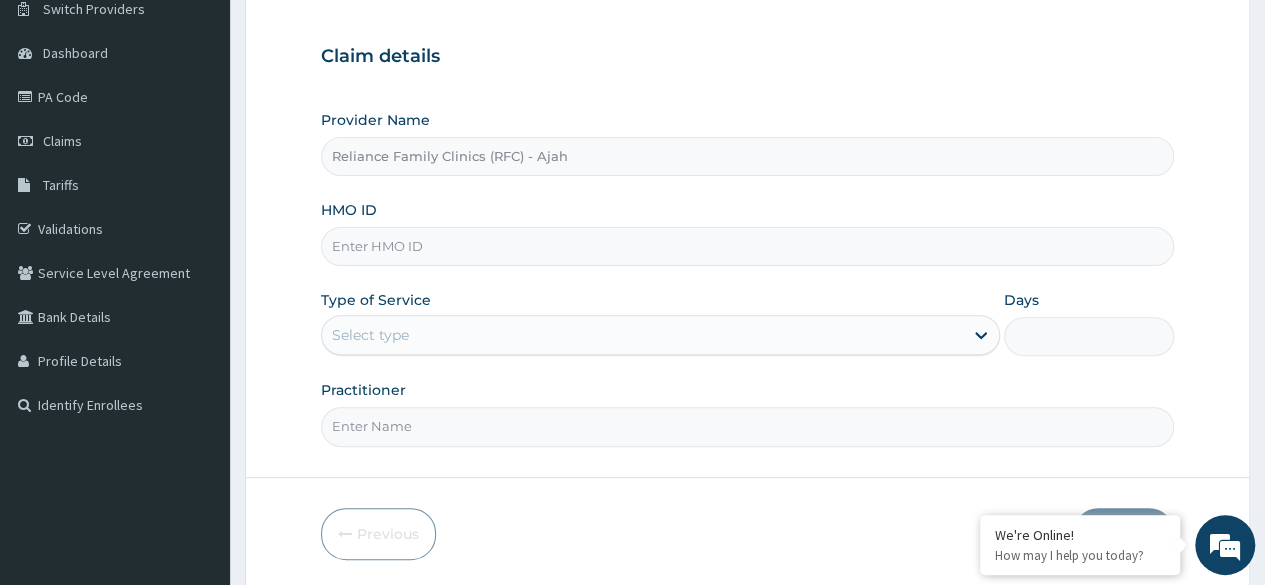 click on "HMO ID" at bounding box center (747, 246) 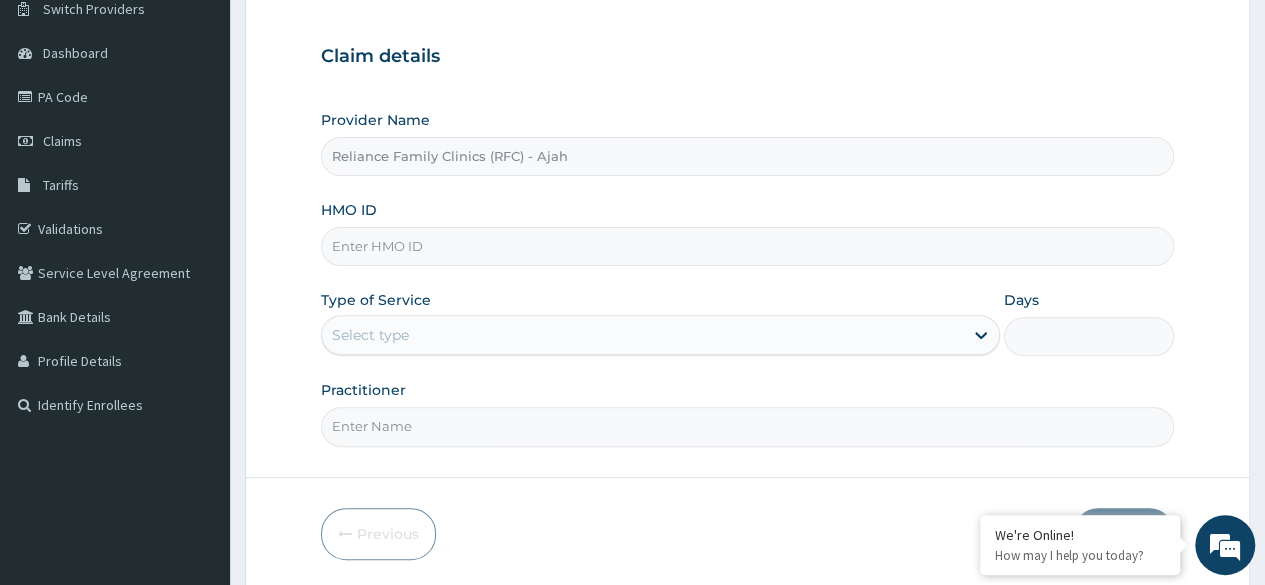 scroll, scrollTop: 0, scrollLeft: 0, axis: both 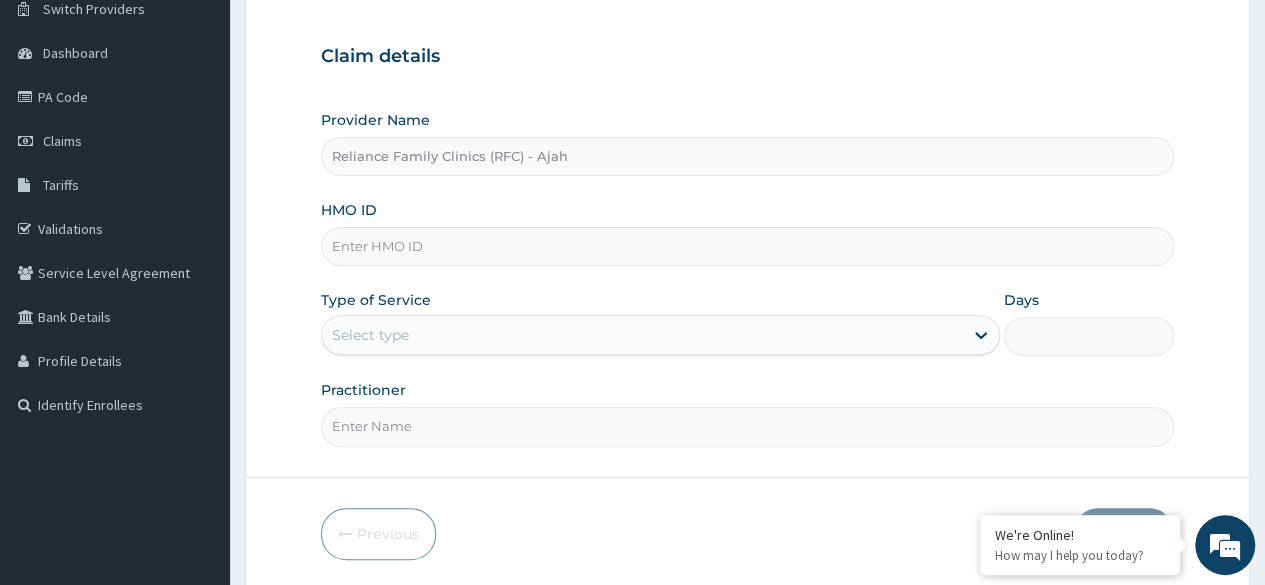 paste on "SFA/14731/A" 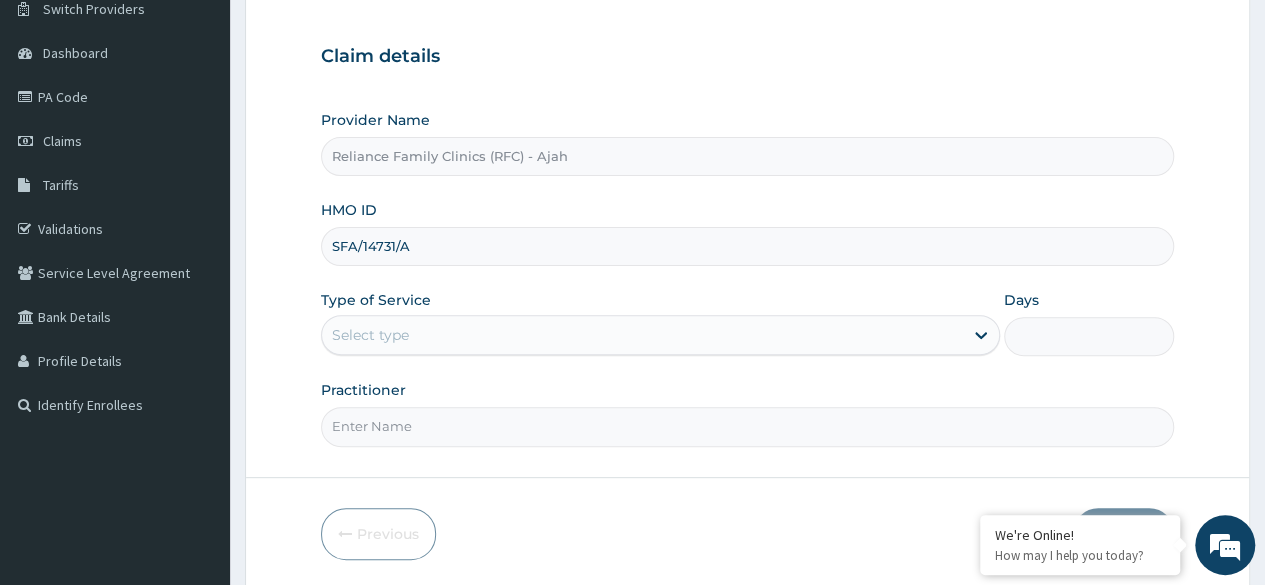 type on "SFA/14731/A" 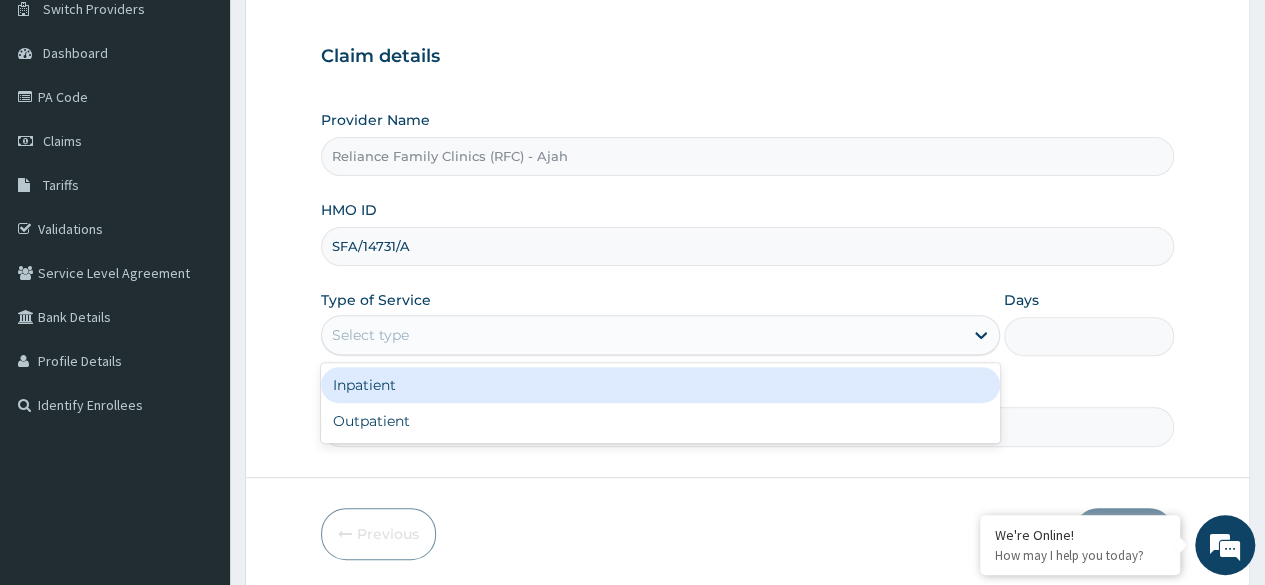 click on "Select type" at bounding box center [642, 335] 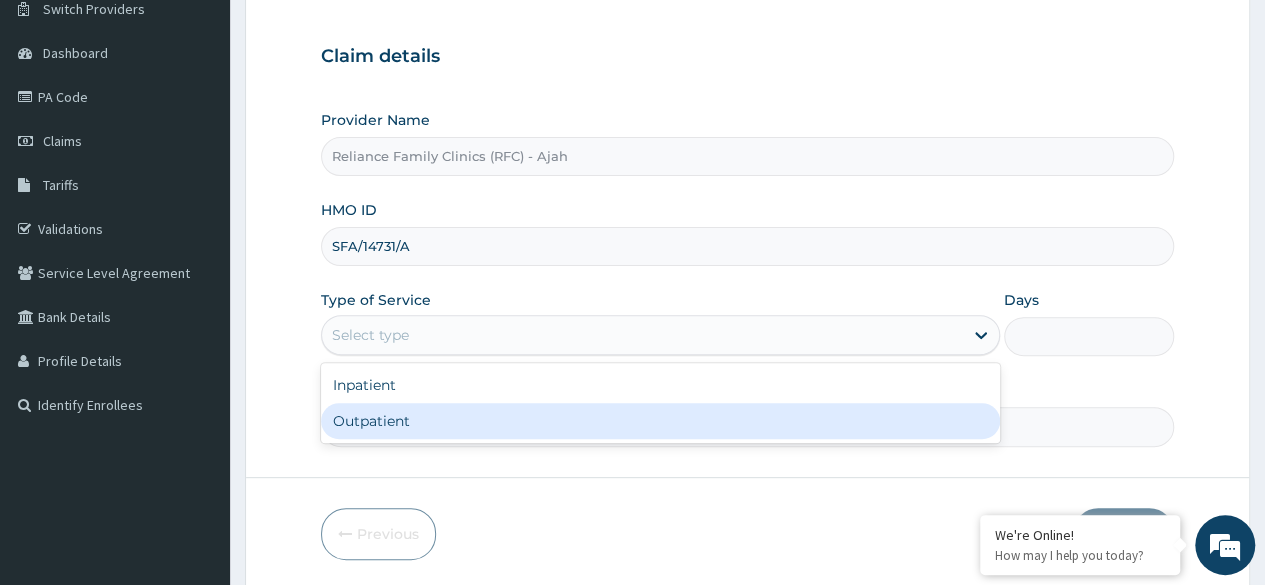 click on "Outpatient" at bounding box center (660, 421) 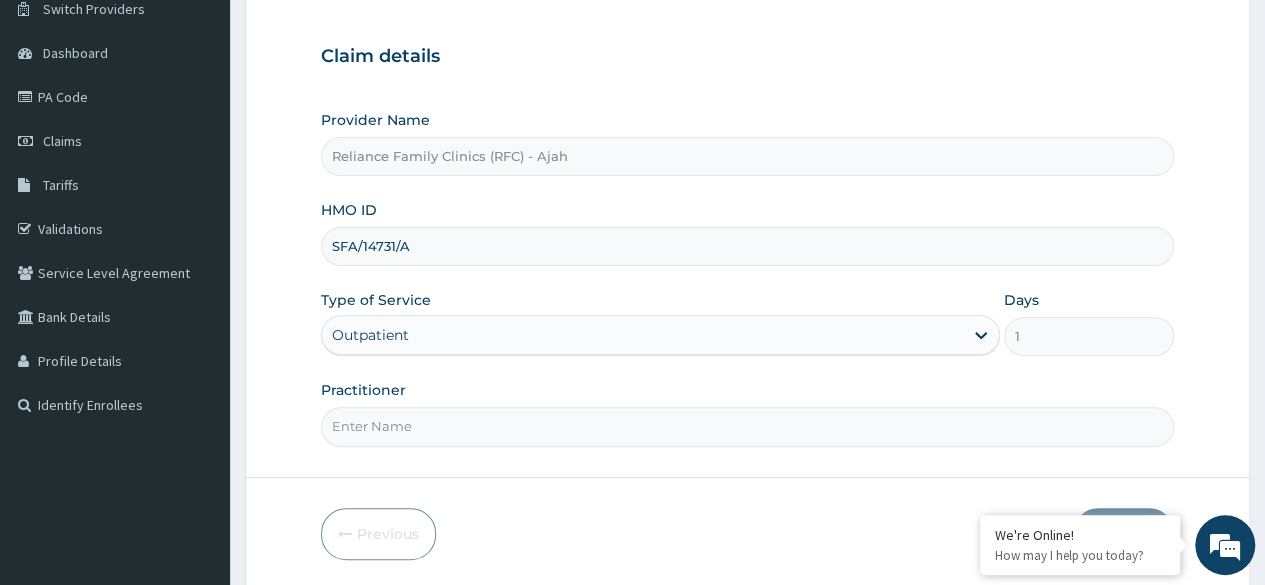 click on "Practitioner" at bounding box center (747, 426) 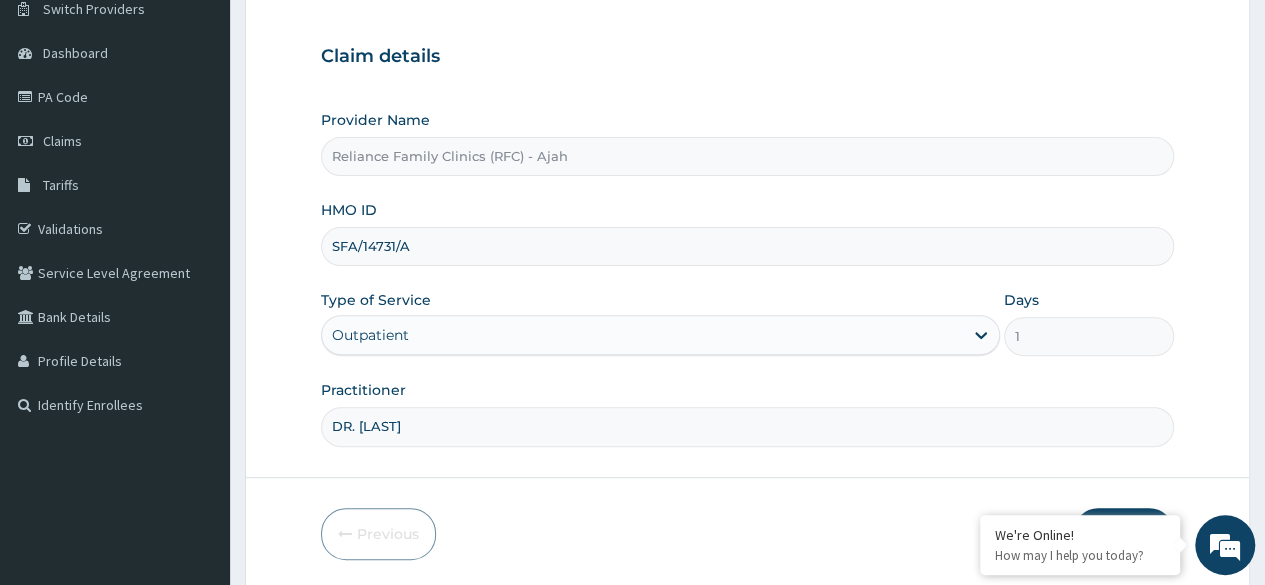 type on "DR. LOCUM" 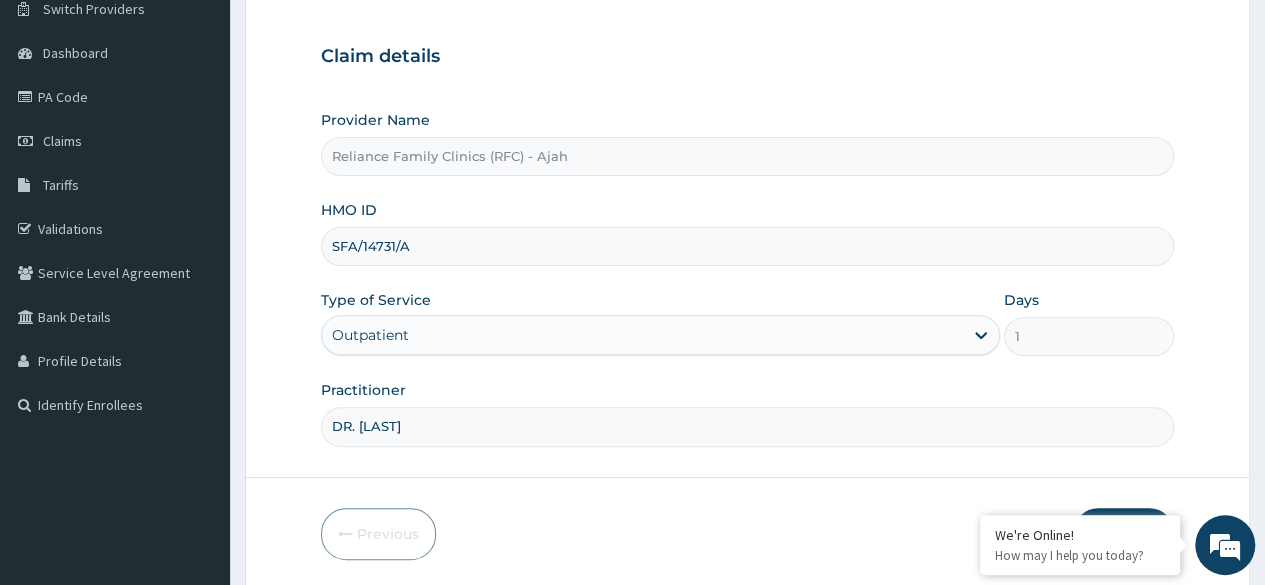 scroll, scrollTop: 232, scrollLeft: 0, axis: vertical 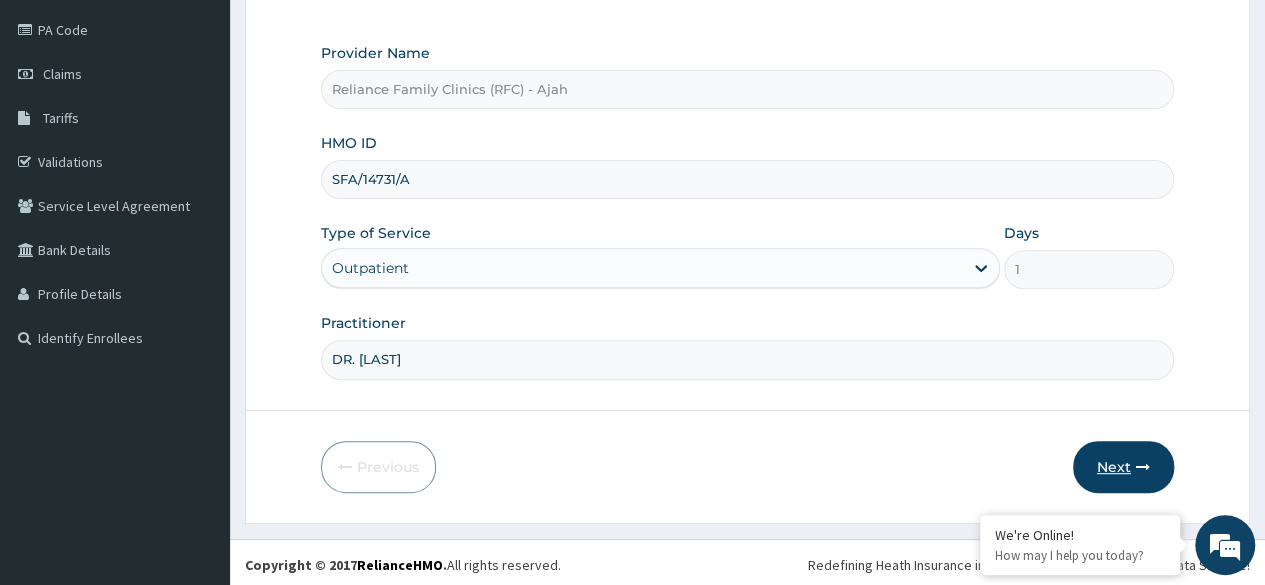 click on "Next" at bounding box center [1123, 467] 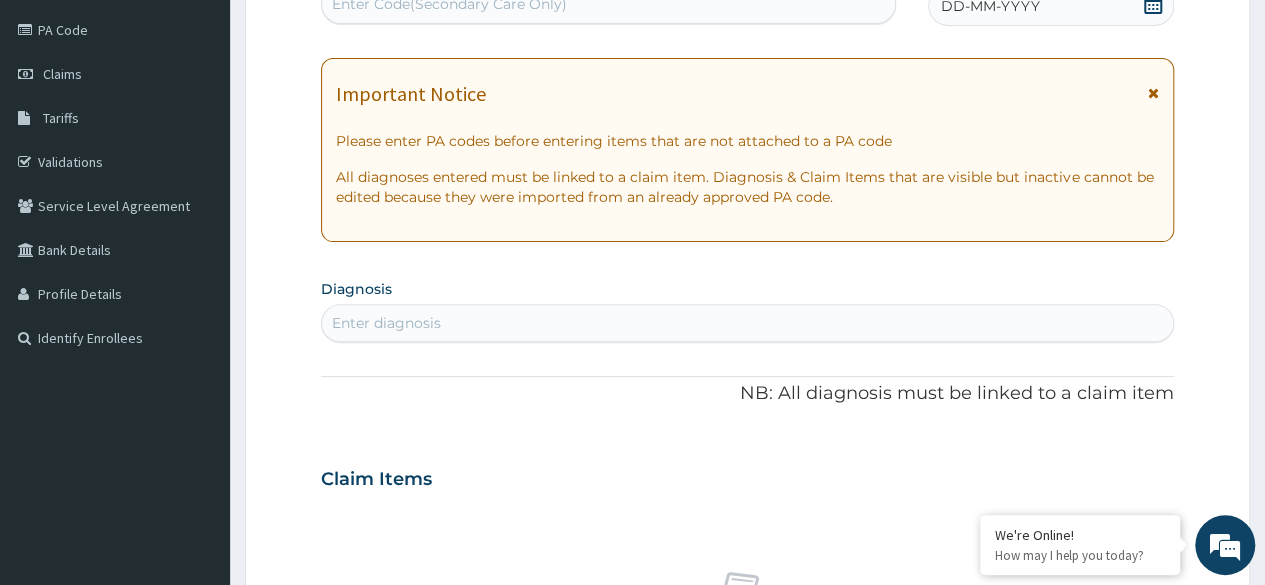 click on "DD-MM-YYYY" at bounding box center (1051, 6) 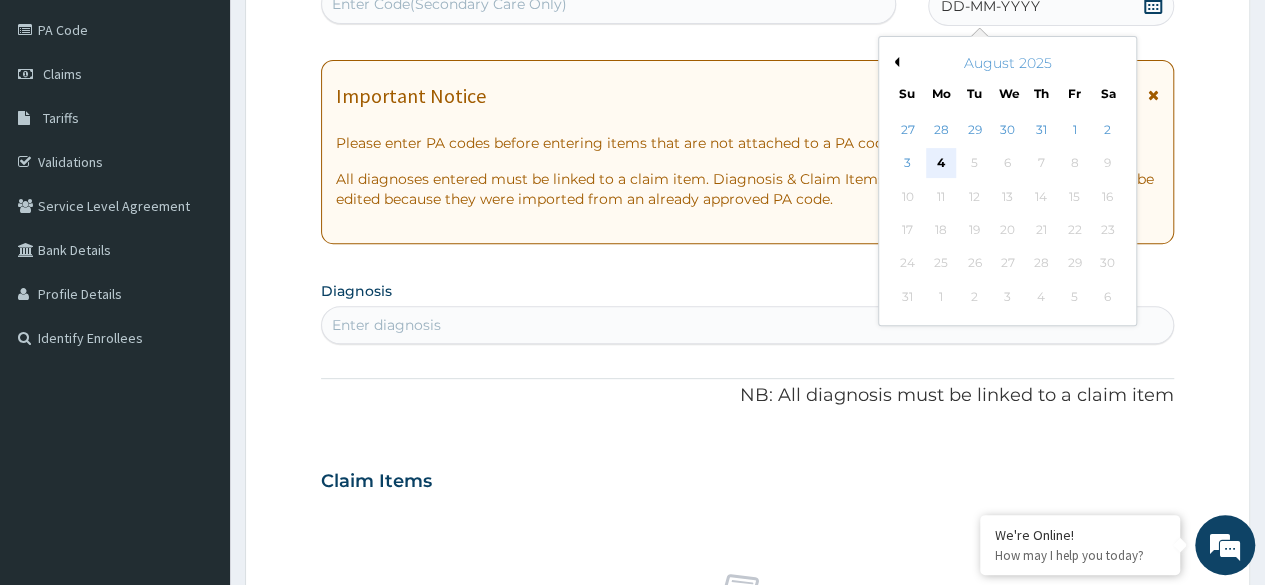click on "4" at bounding box center (941, 164) 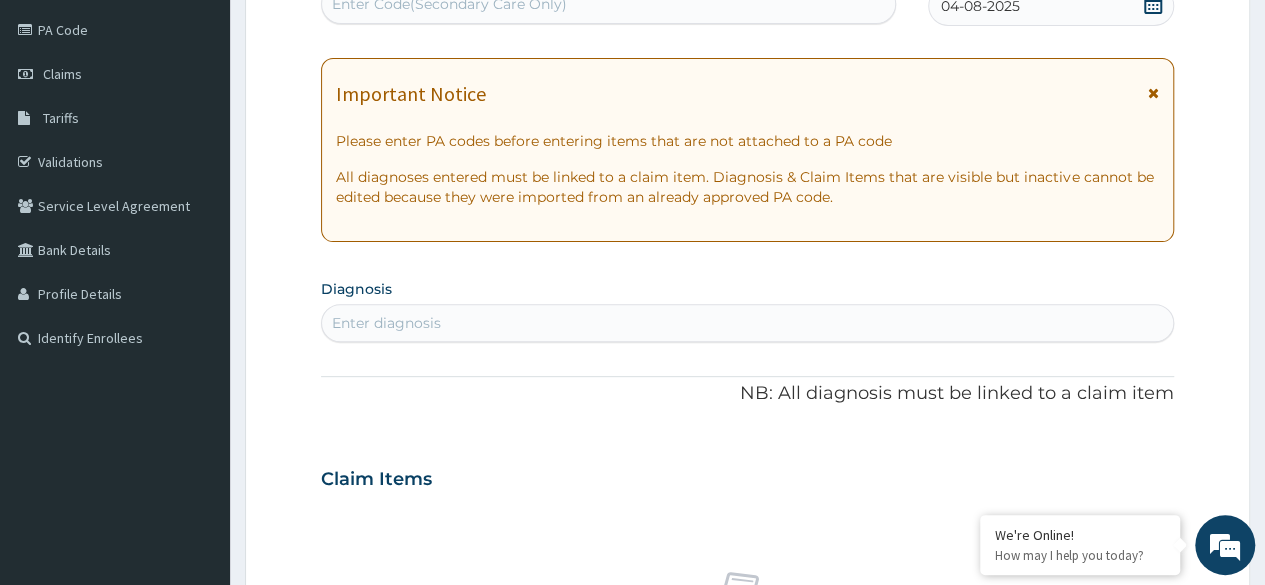 click on "Enter diagnosis" at bounding box center (747, 323) 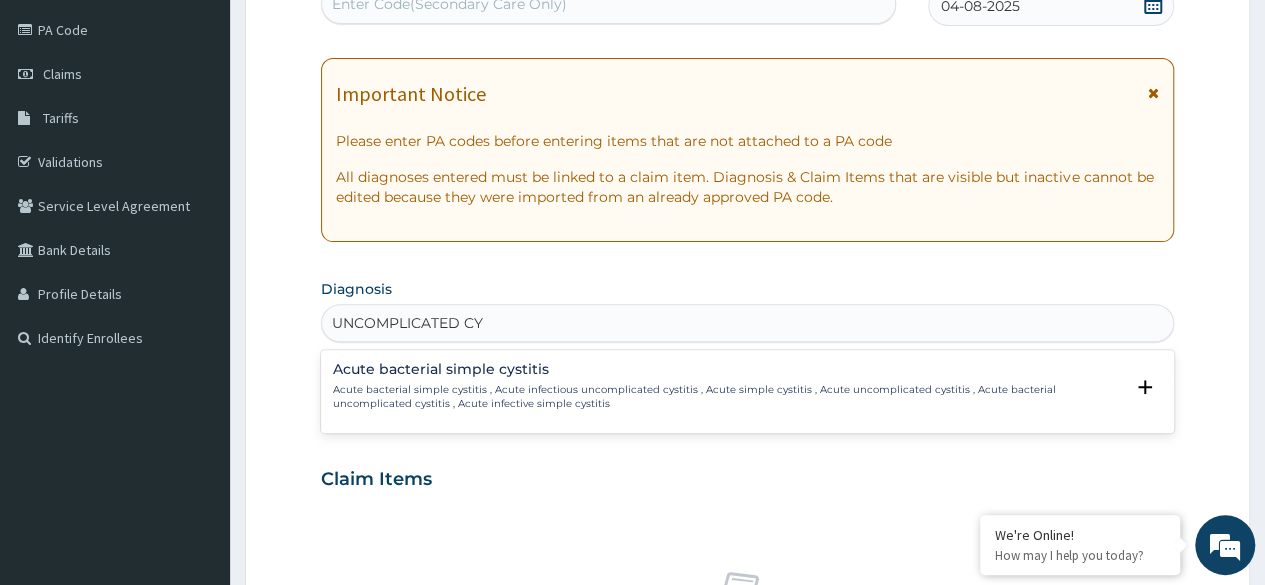 type on "UNCOMPLICATED CY" 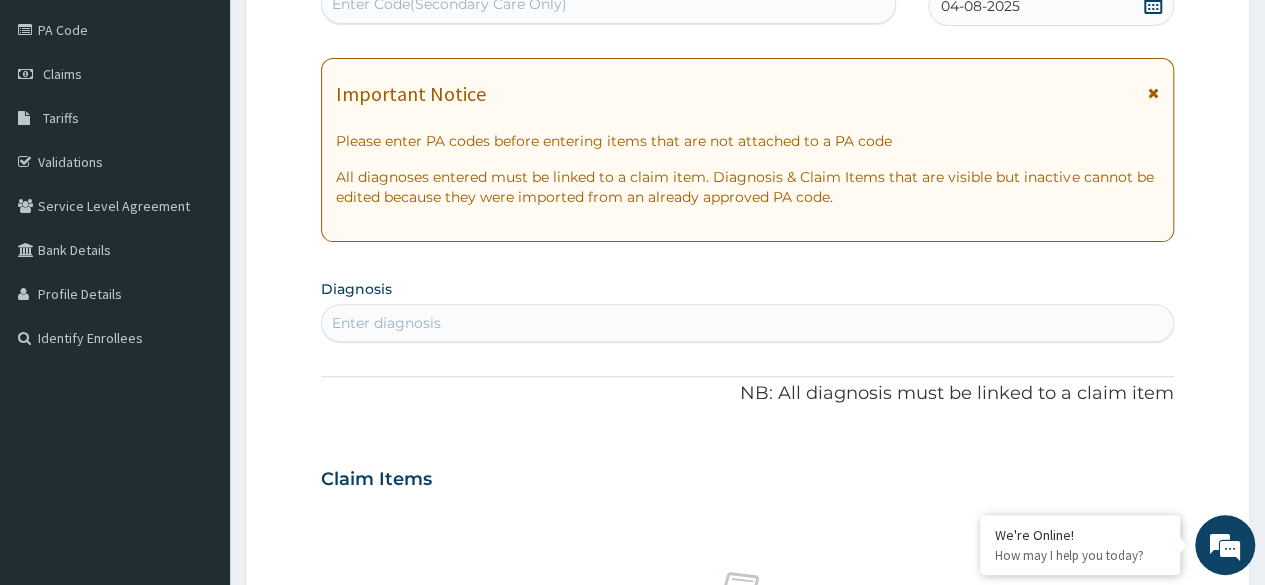 click on "Enter diagnosis" at bounding box center [747, 323] 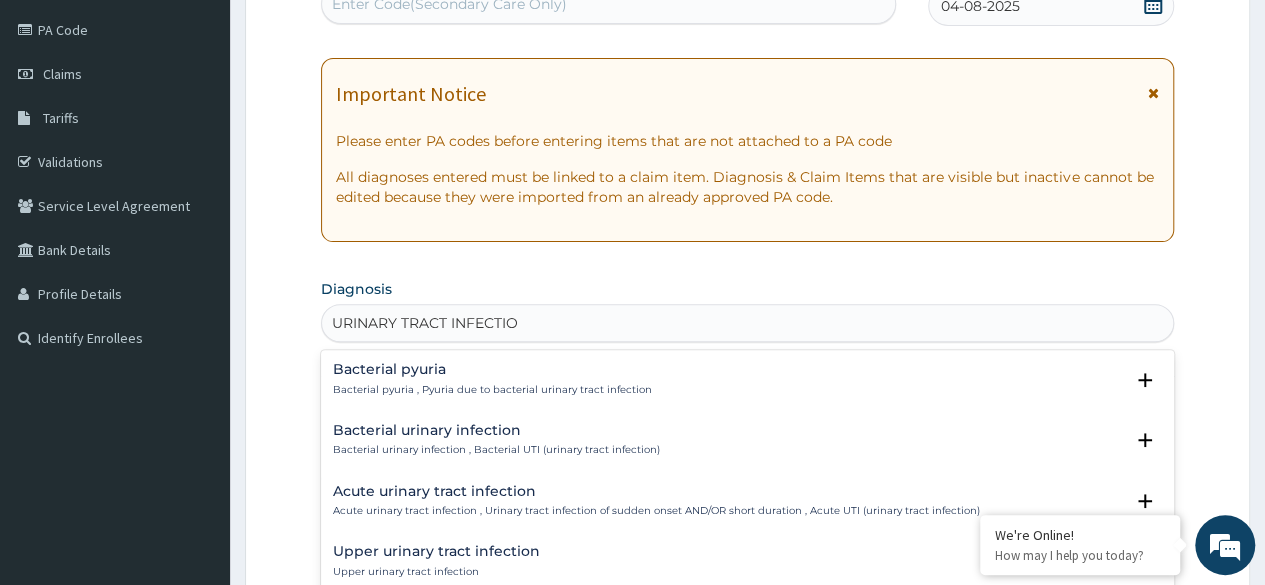 type on "URINARY TRACT INFECTION" 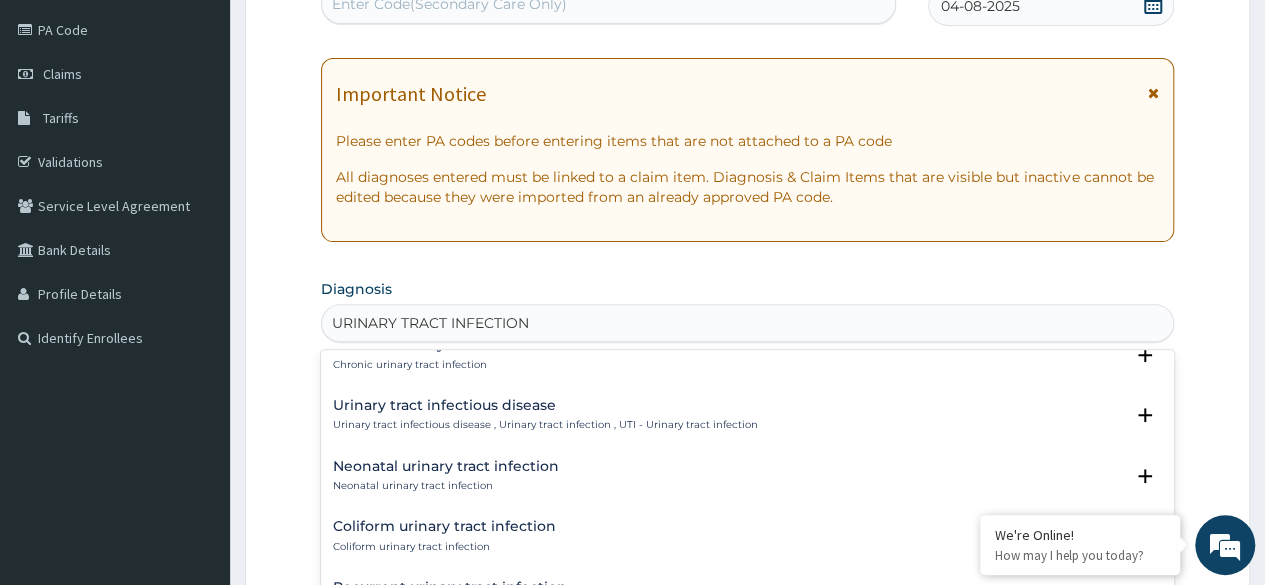 scroll, scrollTop: 392, scrollLeft: 0, axis: vertical 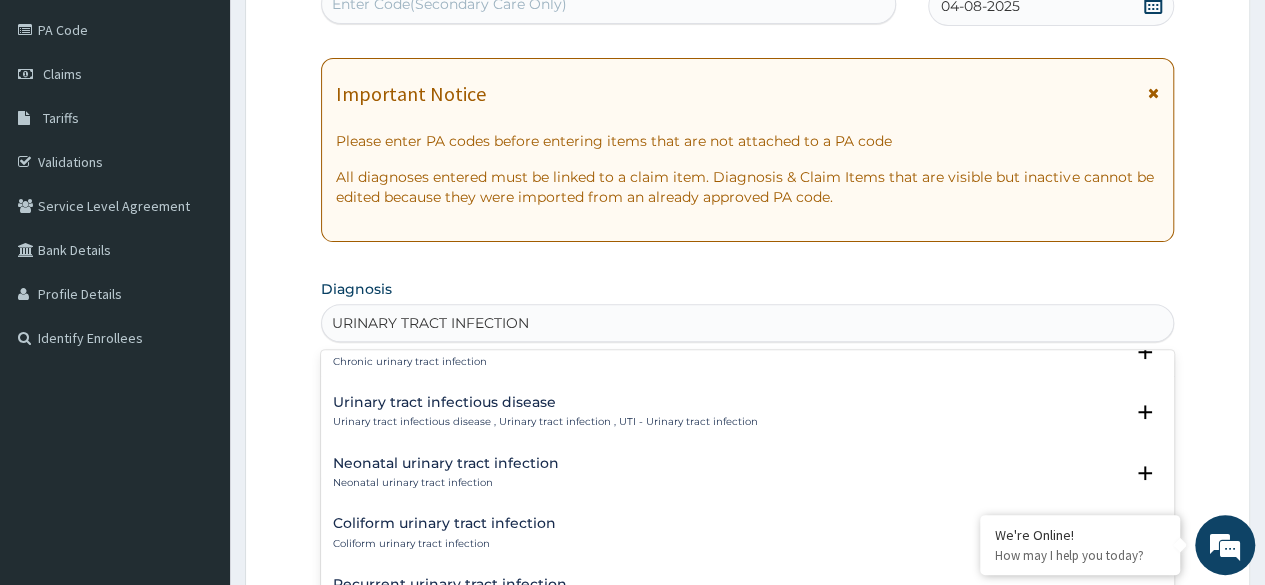 click on "Urinary tract infectious disease" at bounding box center [545, 402] 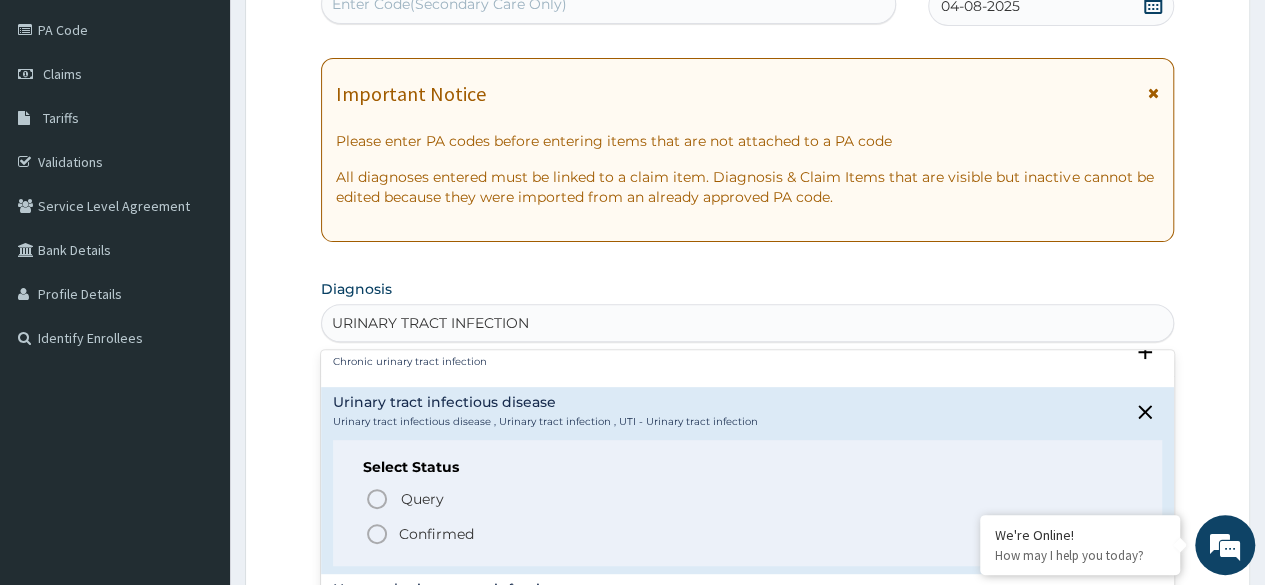 click on "Confirmed" at bounding box center (748, 534) 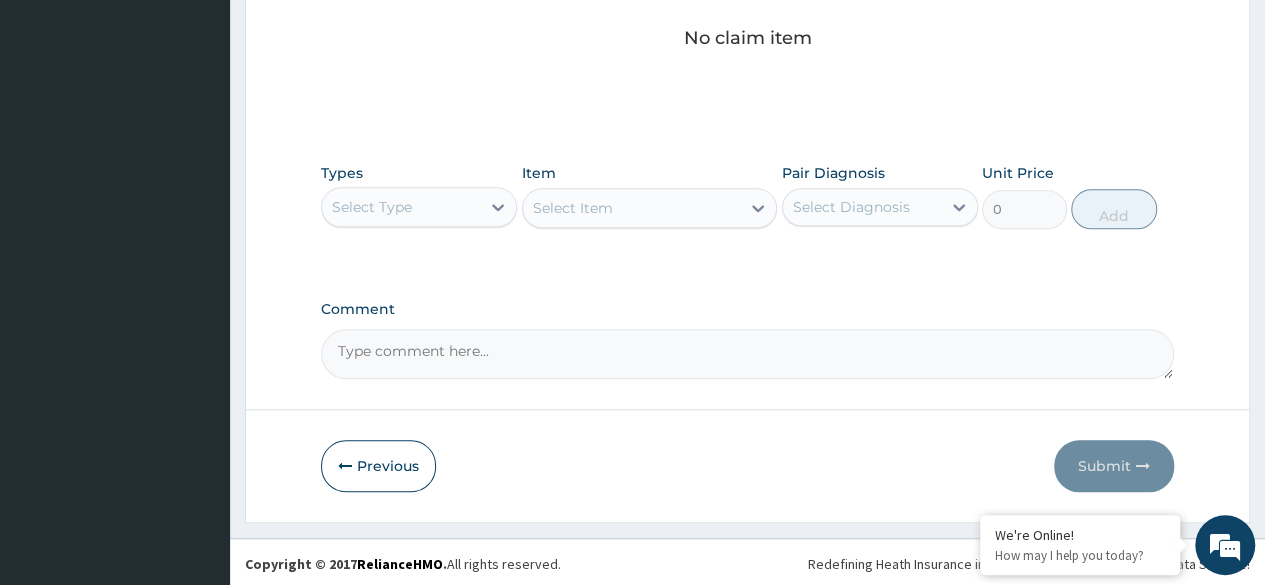 scroll, scrollTop: 852, scrollLeft: 0, axis: vertical 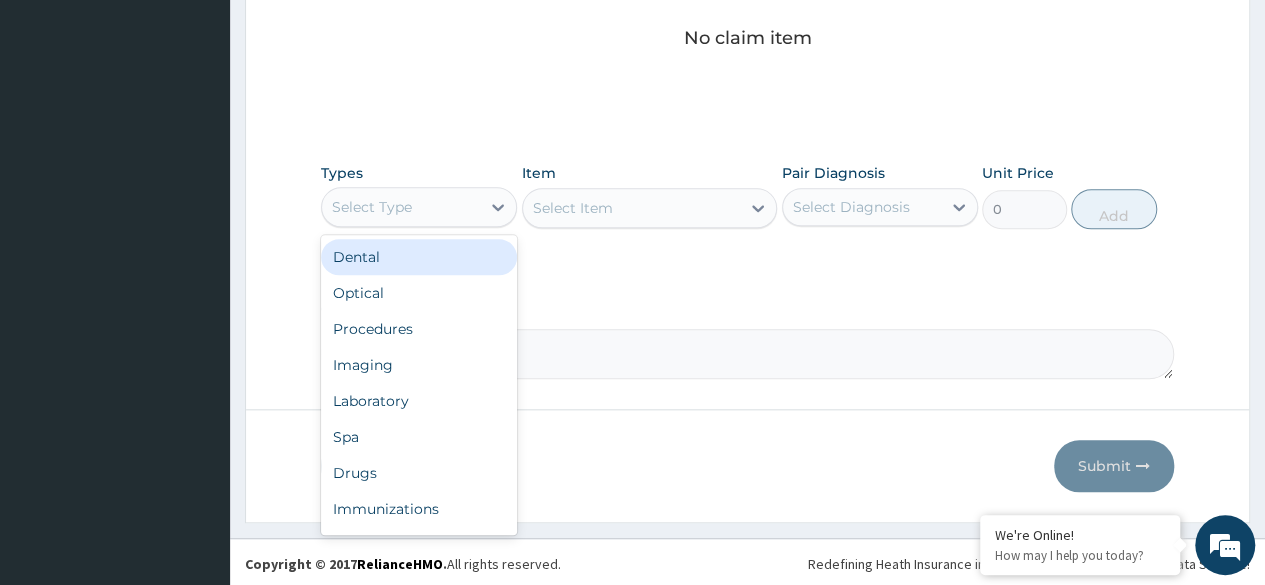 click on "Procedures" at bounding box center (419, 329) 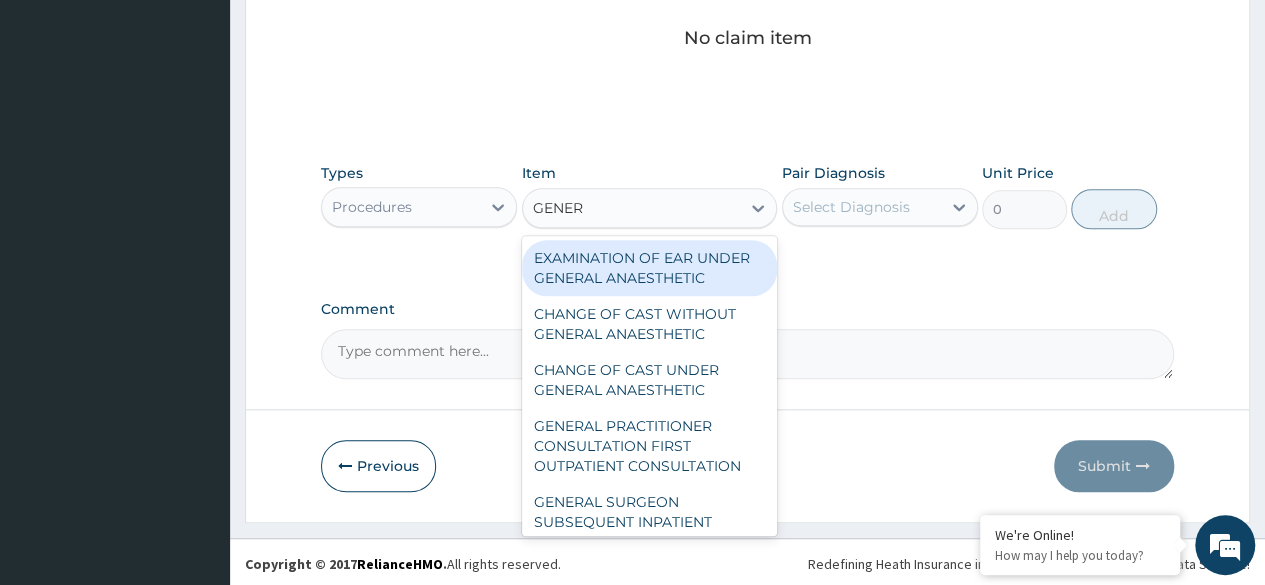 type on "GENERA" 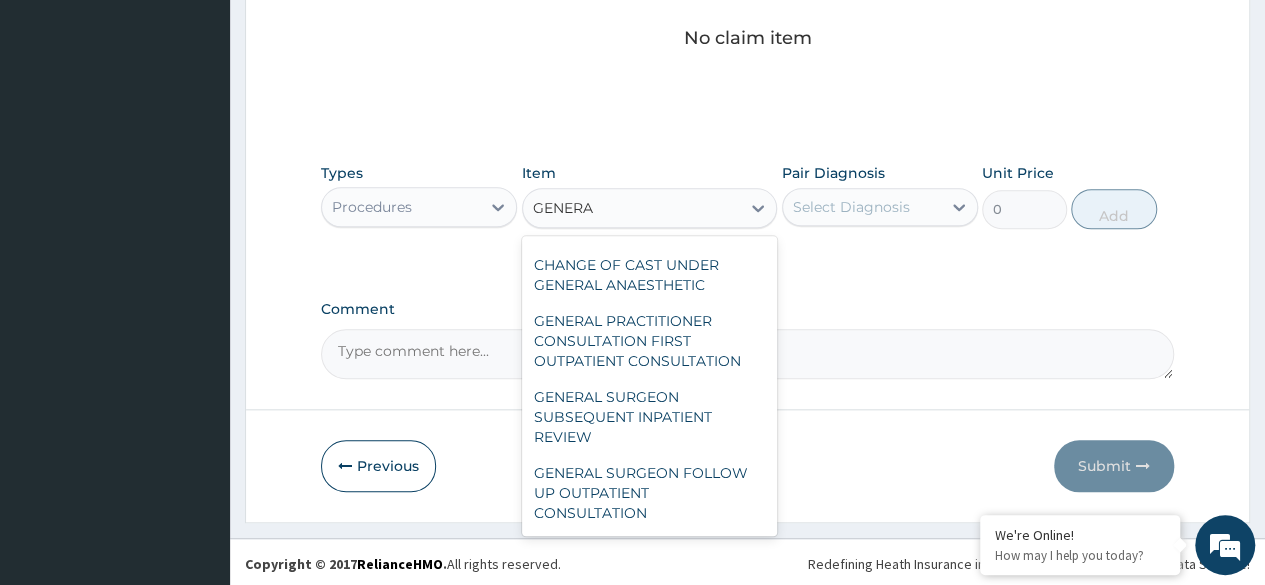 scroll, scrollTop: 328, scrollLeft: 0, axis: vertical 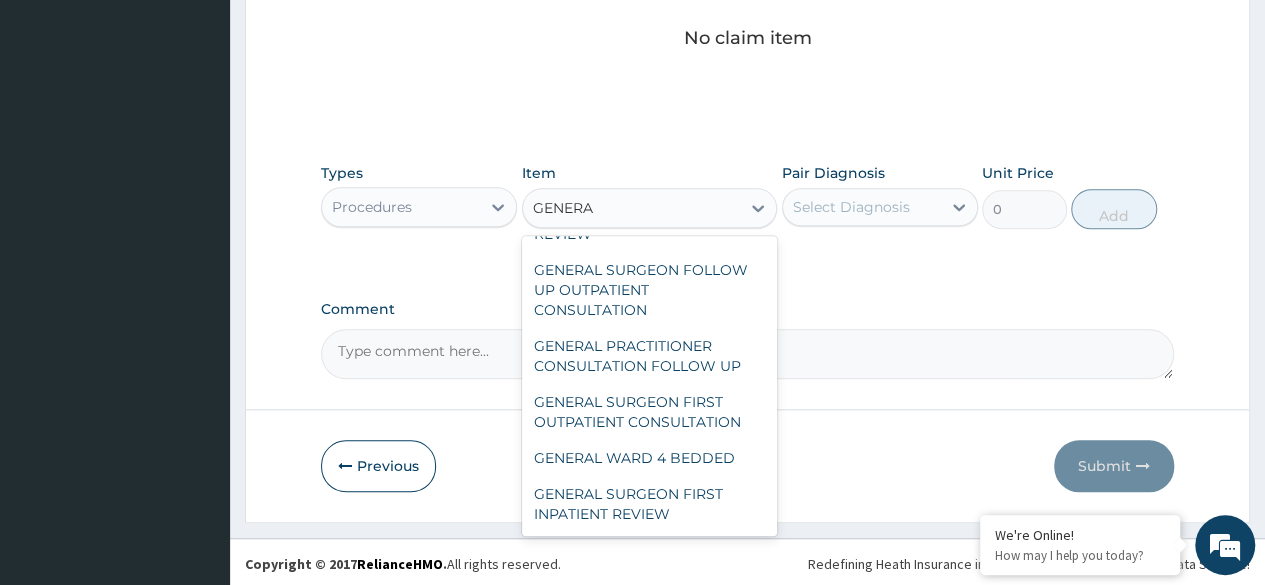 click on "GENERAL PRACTITIONER CONSULTATION FOLLOW UP" at bounding box center [650, 356] 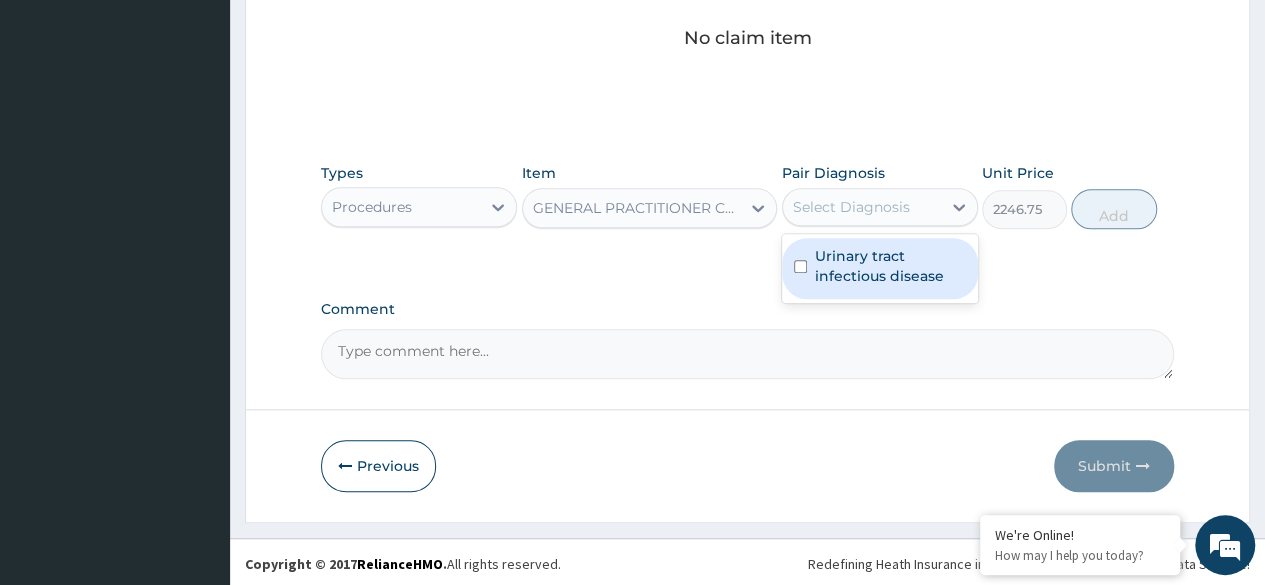 click on "Urinary tract infectious disease" at bounding box center (890, 266) 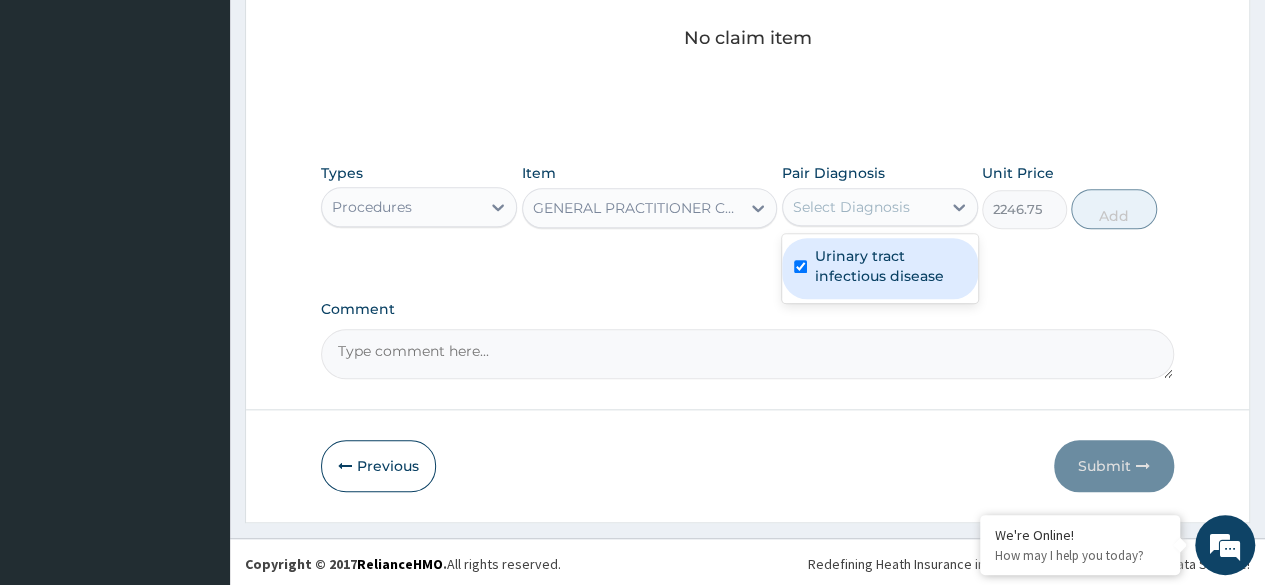 checkbox on "true" 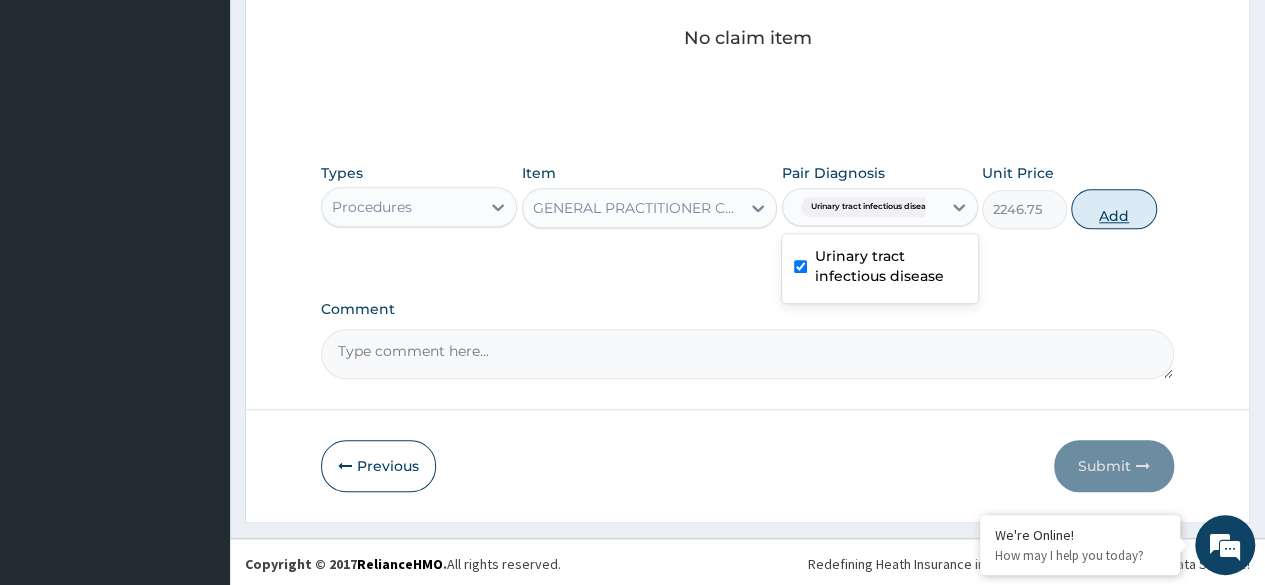 click on "Add" at bounding box center (1113, 209) 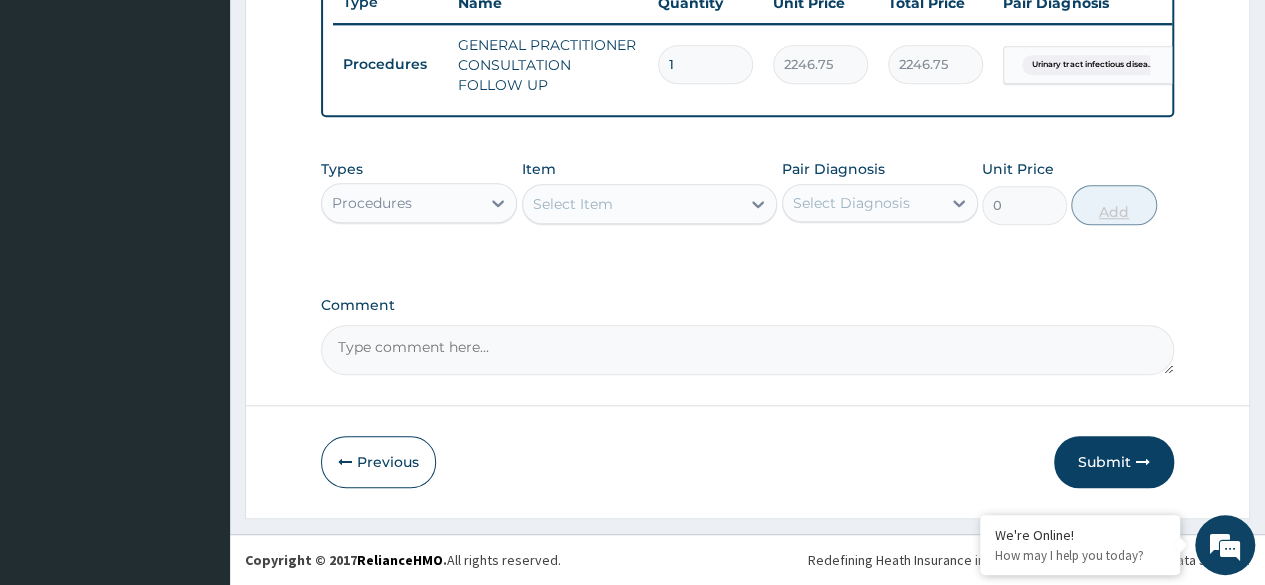 scroll, scrollTop: 784, scrollLeft: 0, axis: vertical 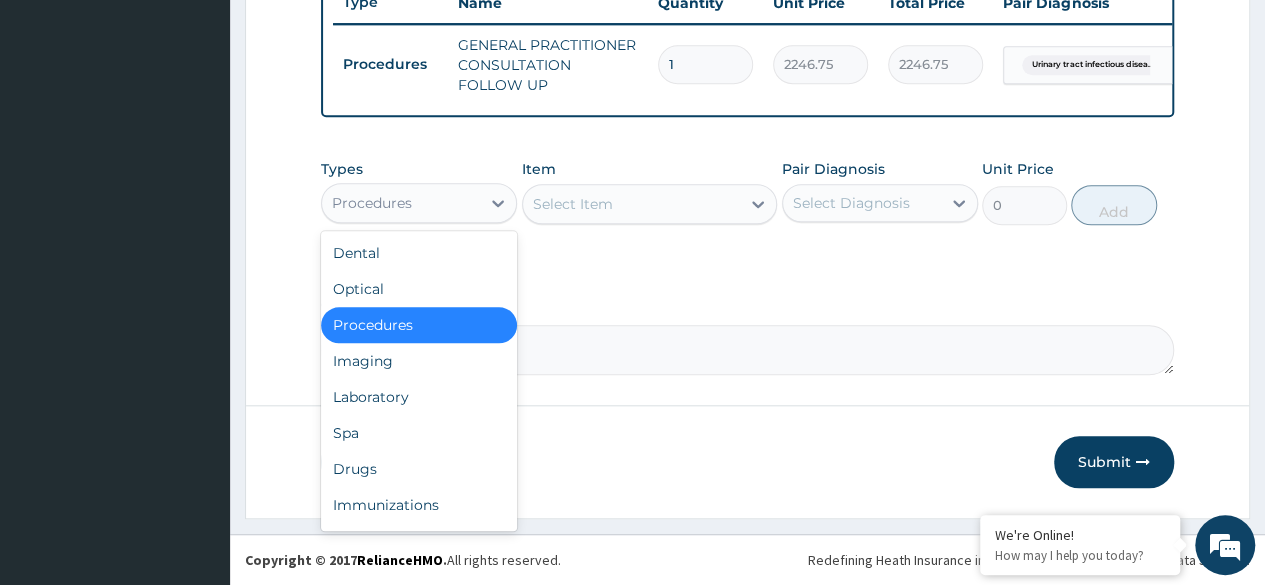 click on "Drugs" at bounding box center [419, 469] 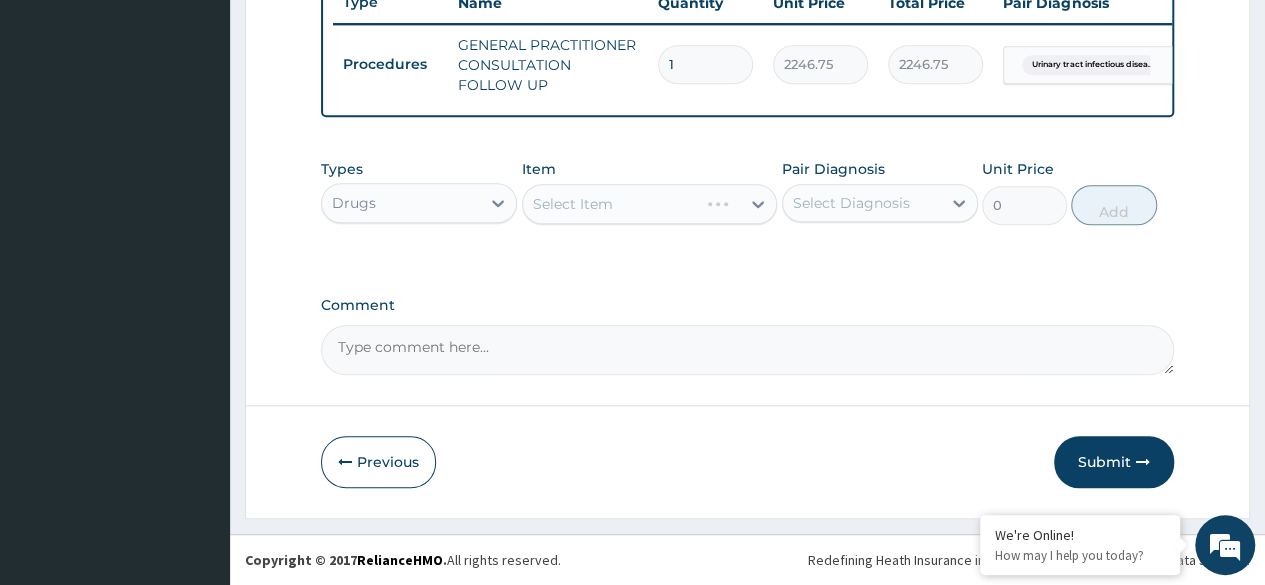 click on "Select Item" at bounding box center (650, 204) 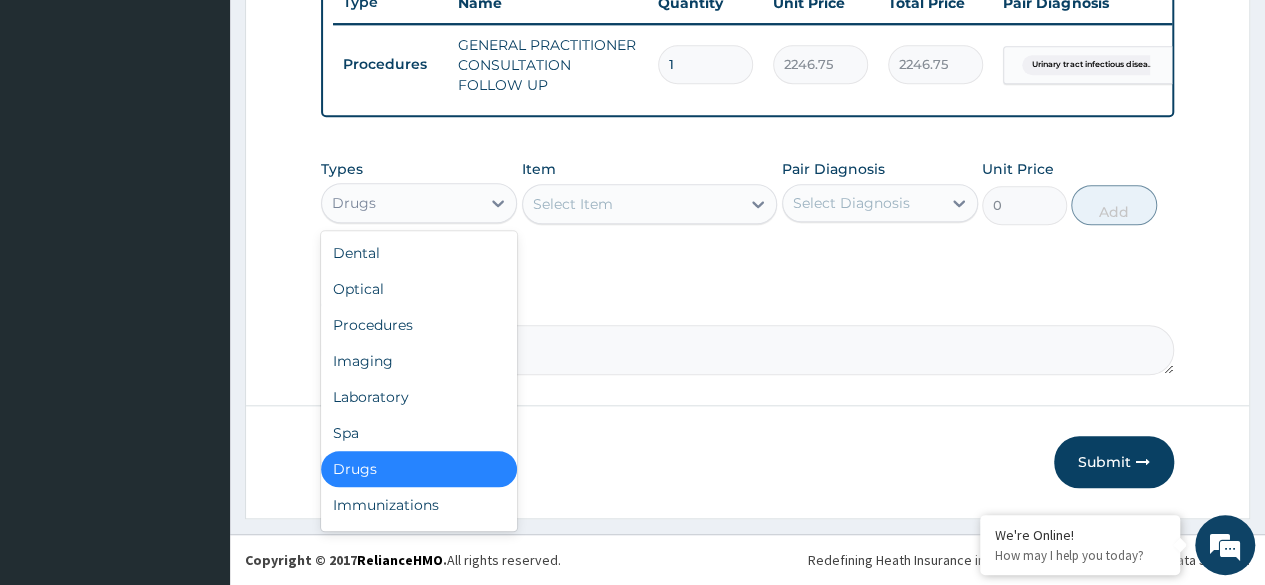 click on "Laboratory" at bounding box center [419, 397] 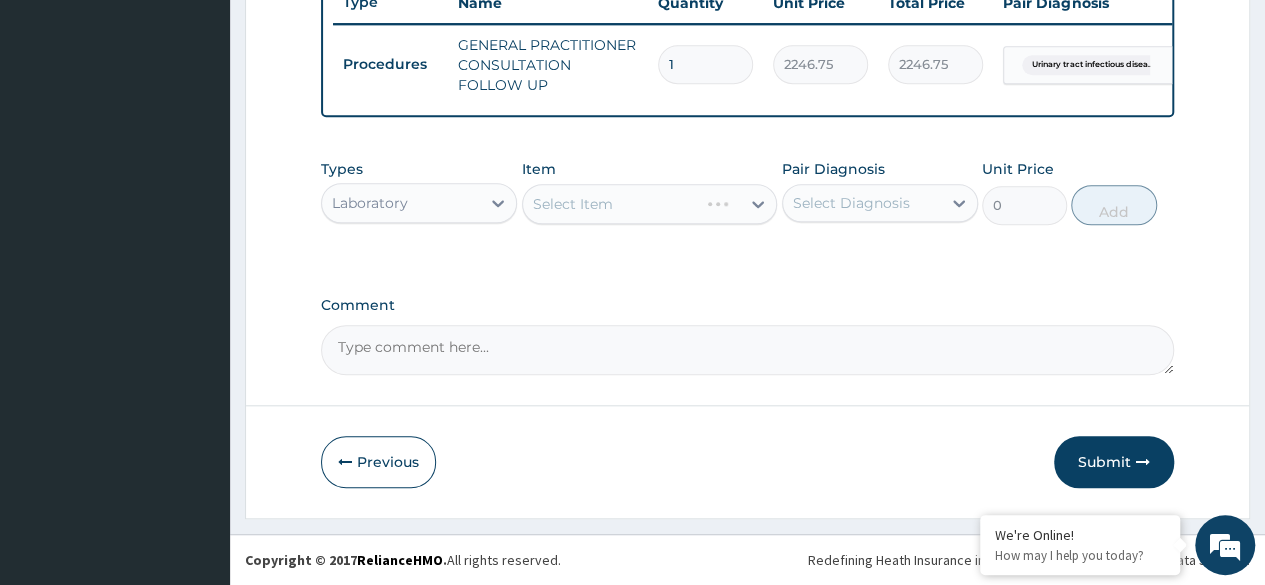 click on "Select Item" at bounding box center [650, 204] 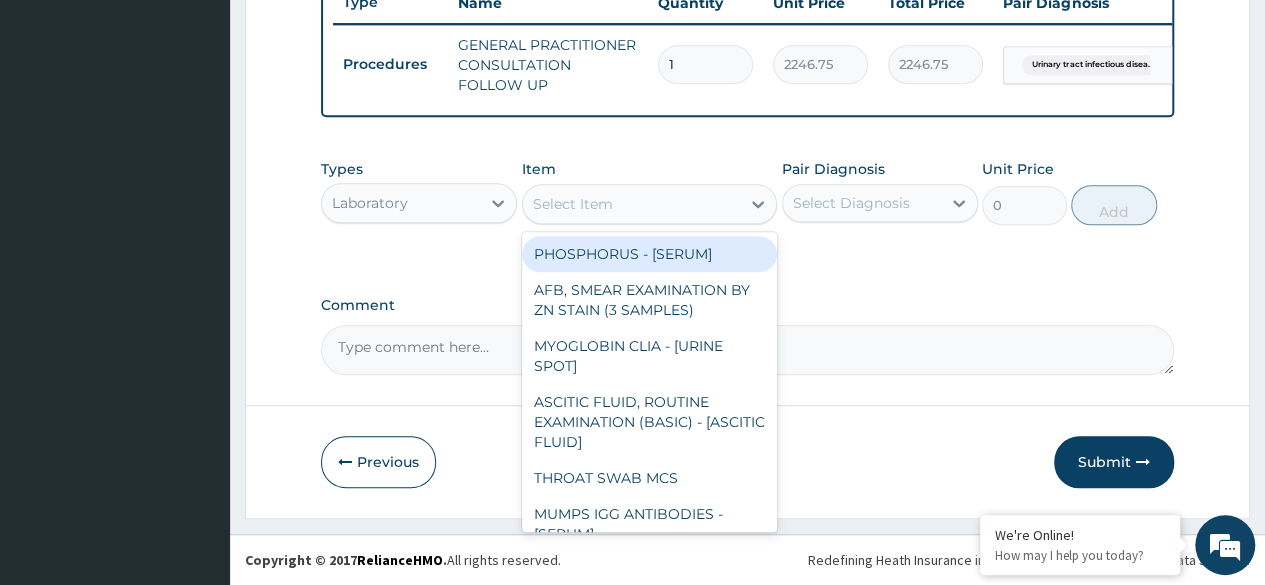 type on "M" 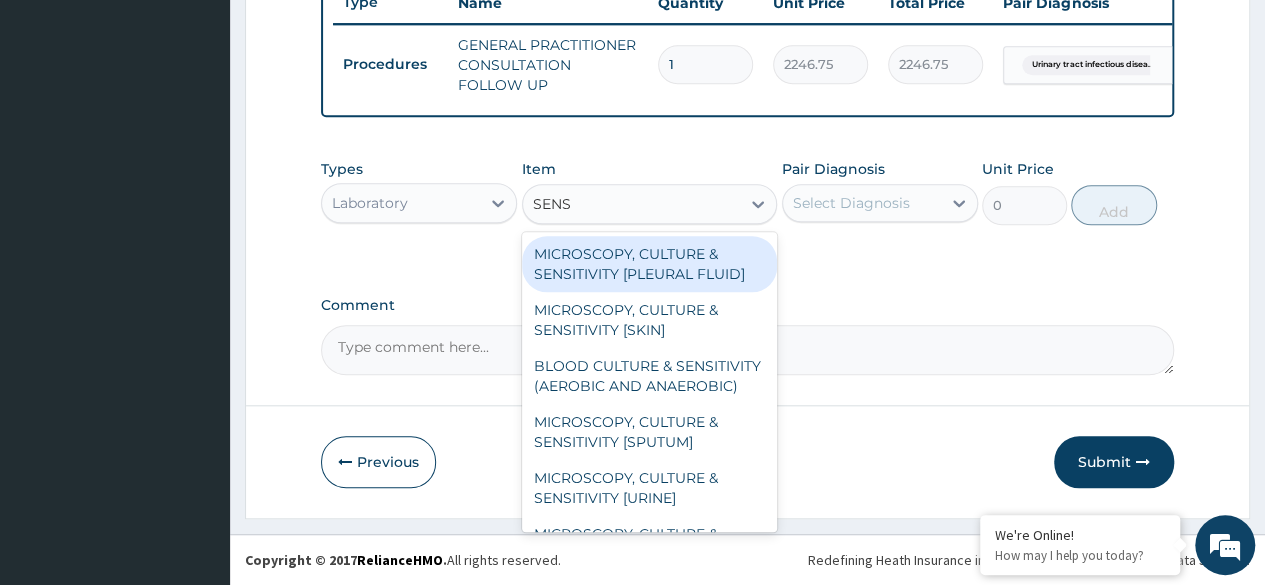 type on "SENSI" 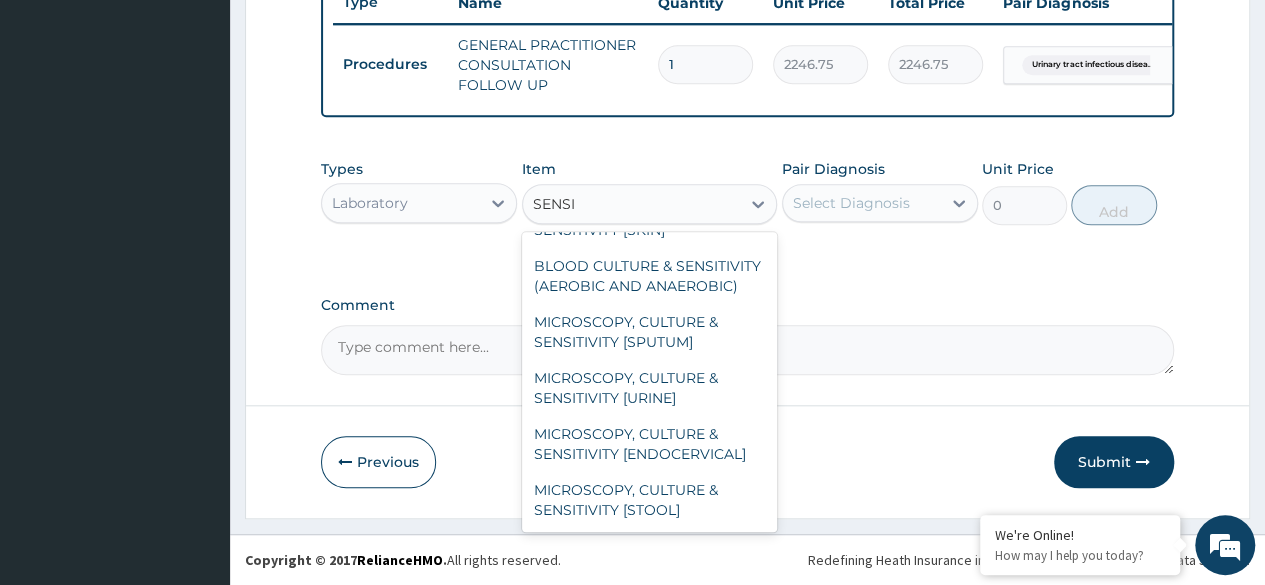 scroll, scrollTop: 100, scrollLeft: 0, axis: vertical 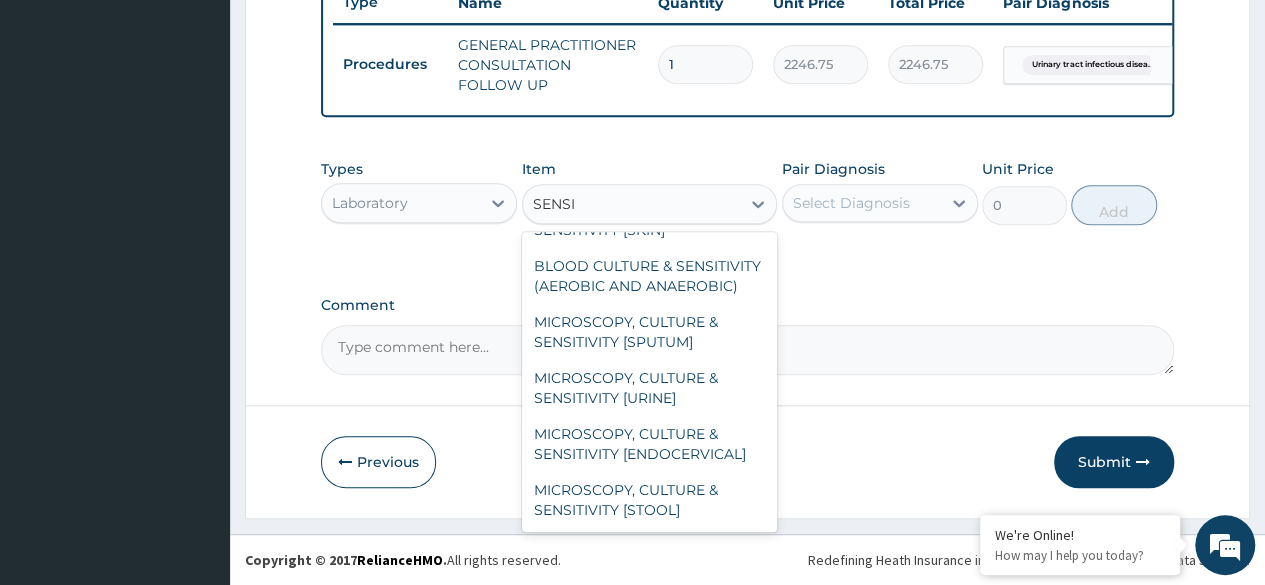 click on "MICROSCOPY, CULTURE & SENSITIVITY [URINE]" at bounding box center (650, 388) 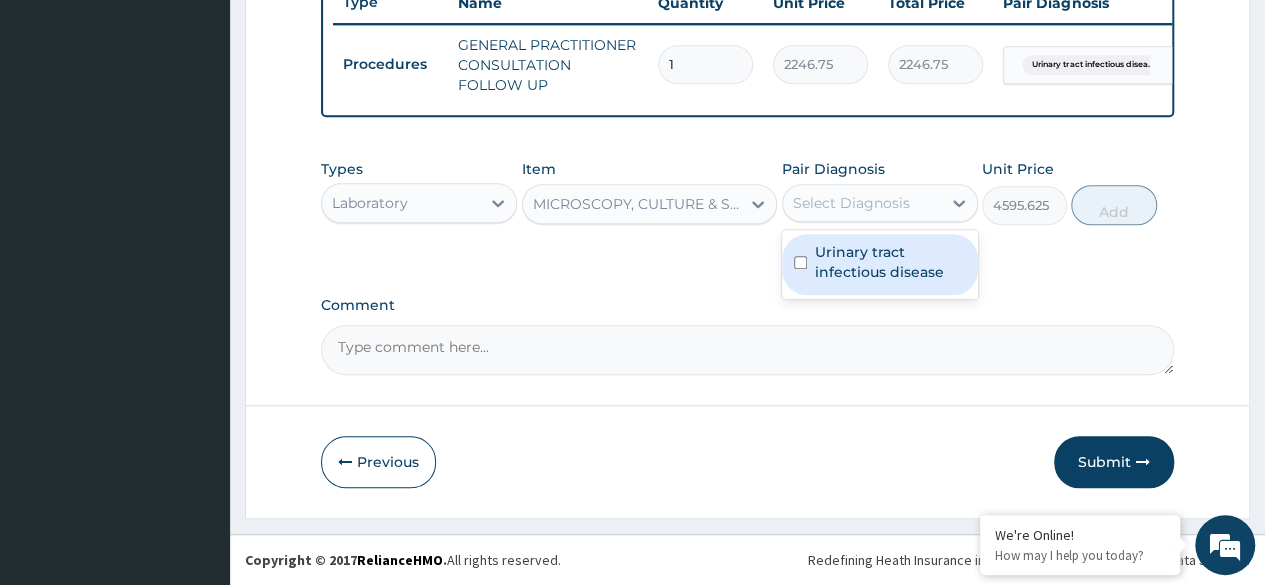 click on "Urinary tract infectious disease" at bounding box center (890, 262) 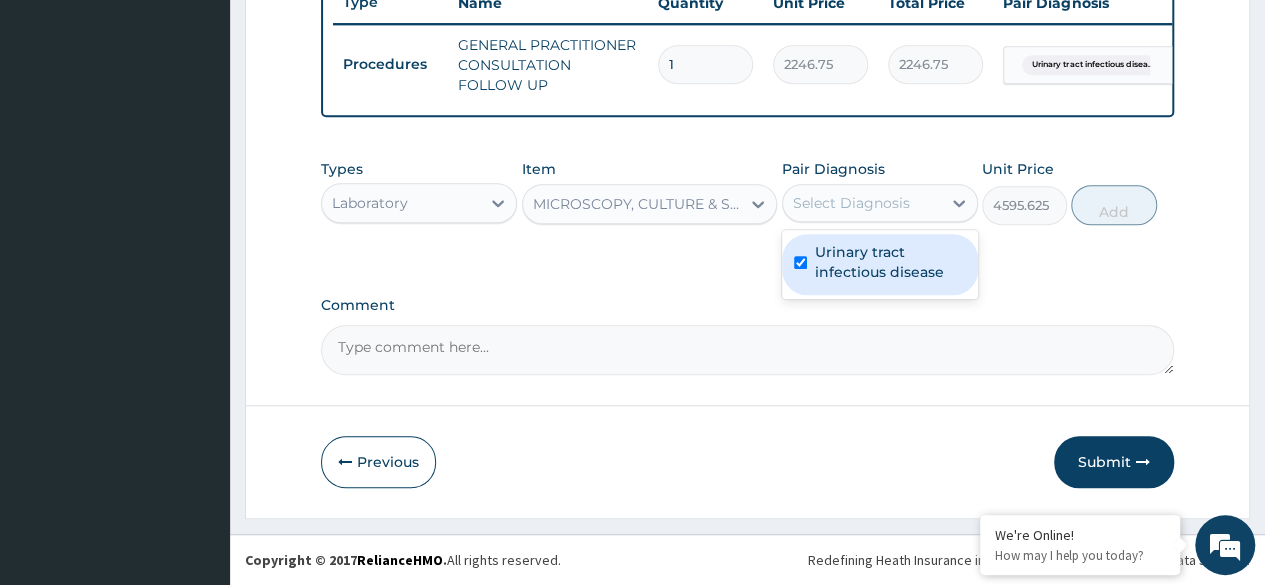 checkbox on "true" 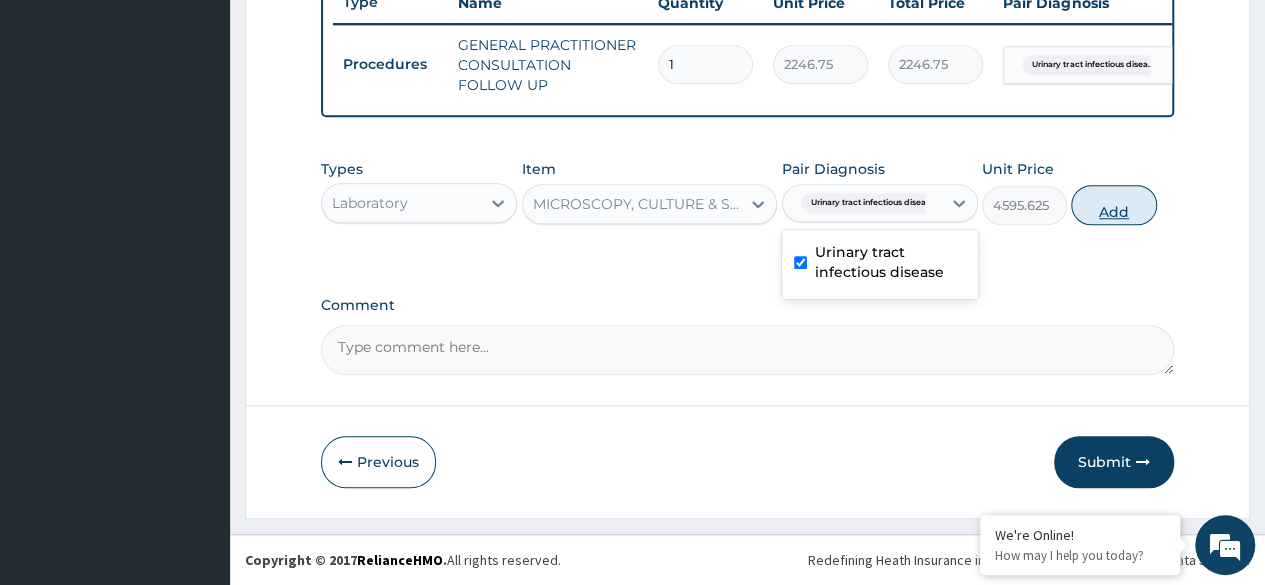 click on "Add" at bounding box center [1113, 205] 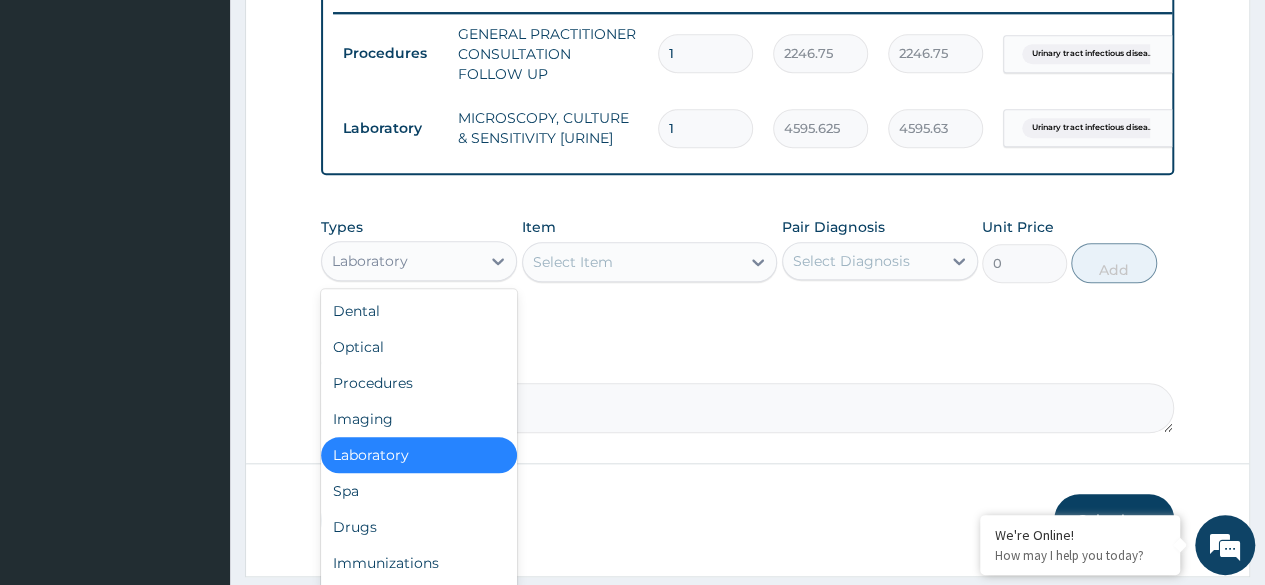 click on "Drugs" at bounding box center (419, 527) 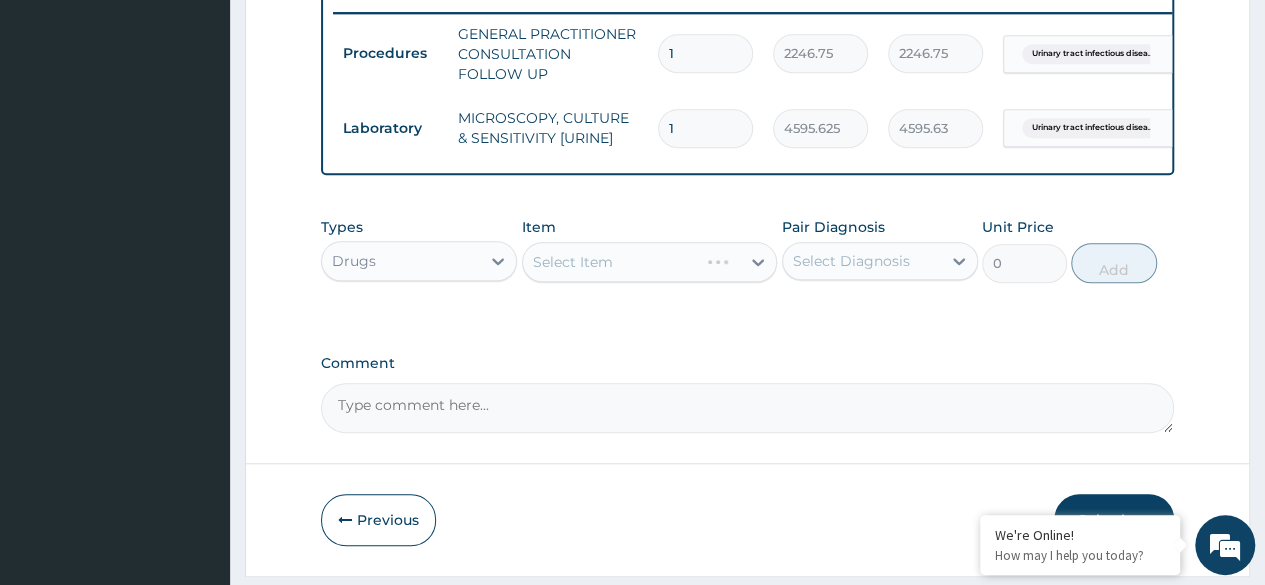 click on "Select Item" at bounding box center [650, 262] 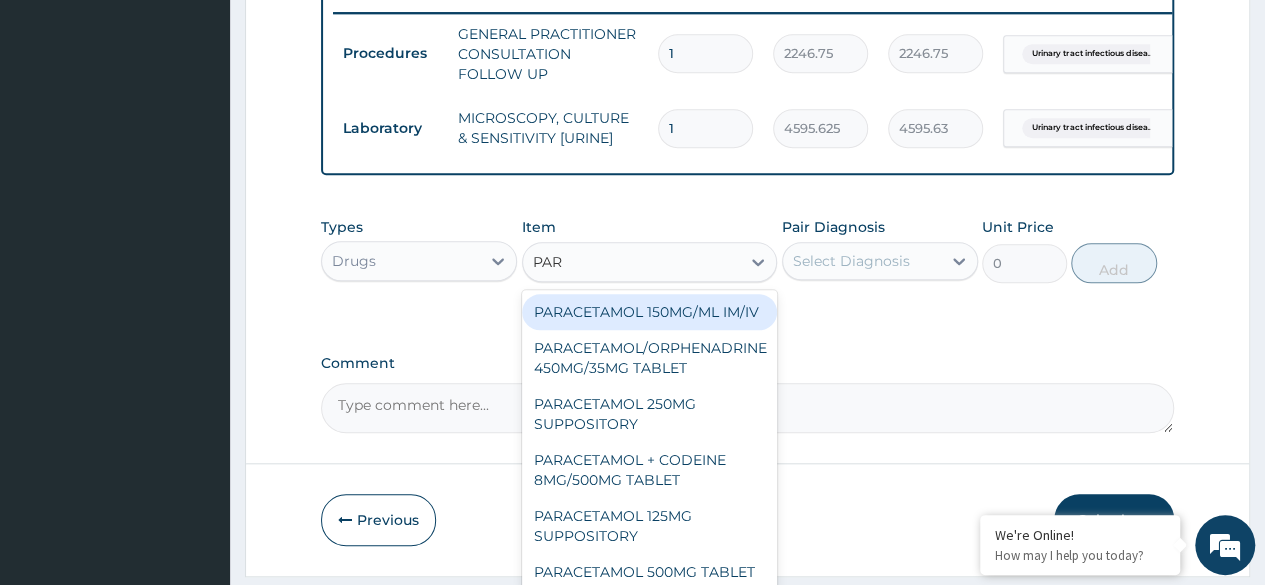 type on "PARA" 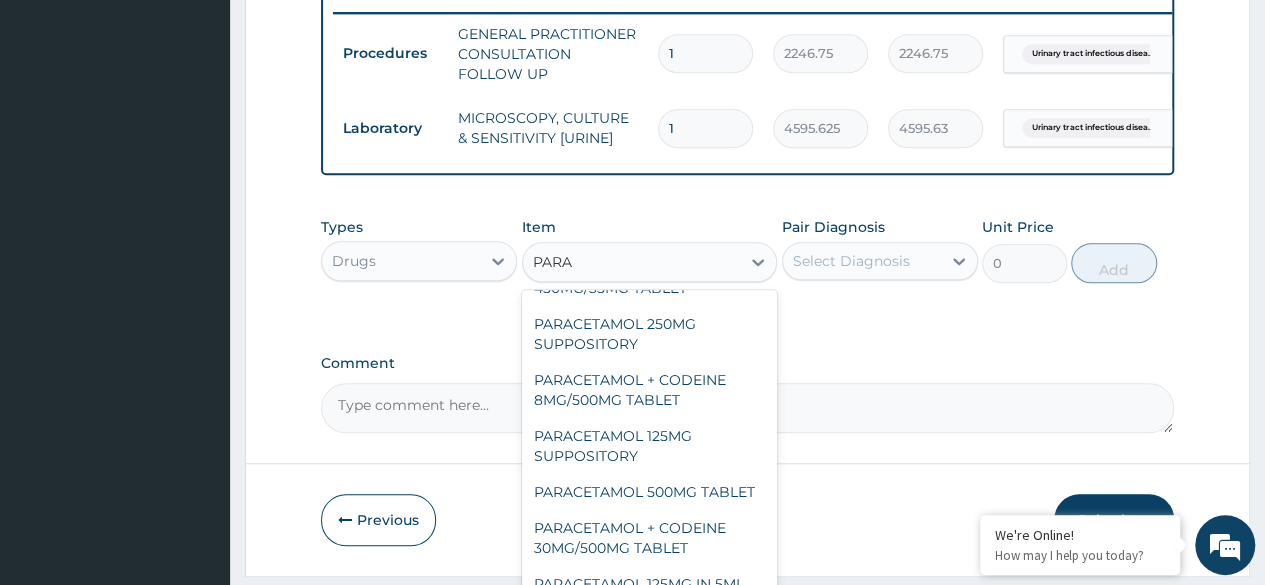 scroll, scrollTop: 227, scrollLeft: 0, axis: vertical 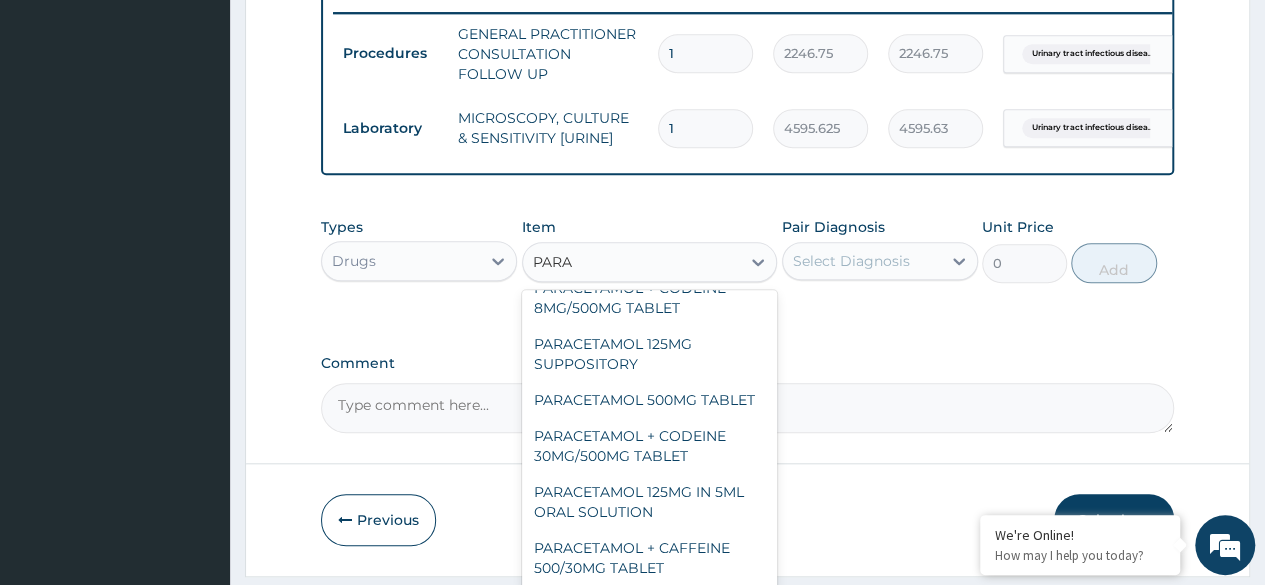 click on "PARACETAMOL 500MG TABLET" at bounding box center [650, 400] 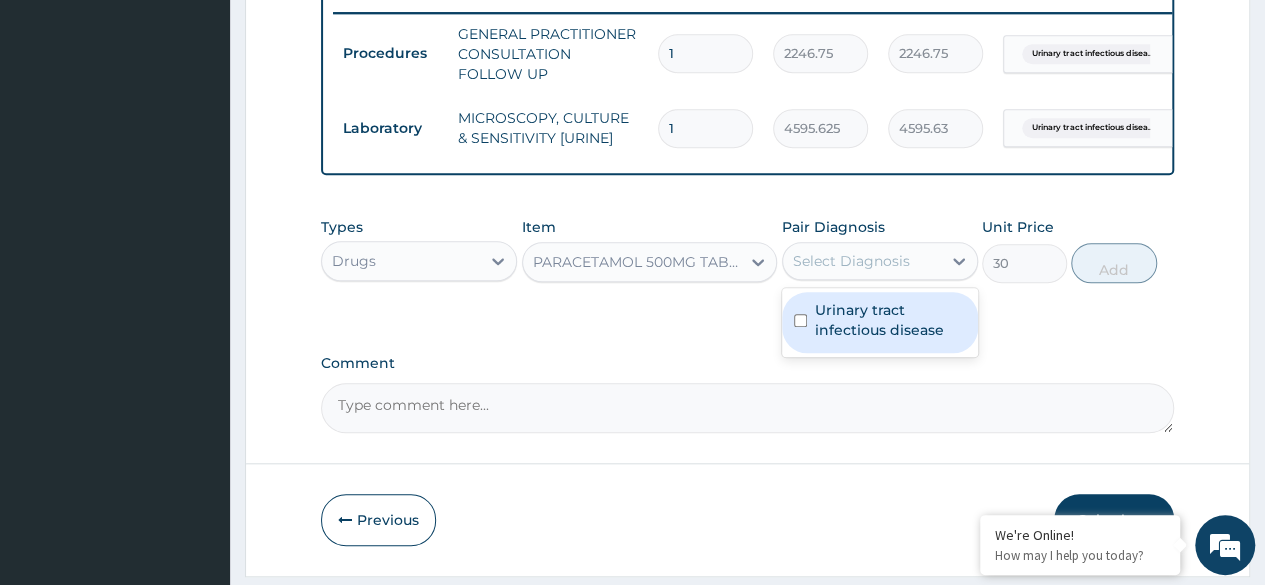 click on "Urinary tract infectious disease" at bounding box center [890, 320] 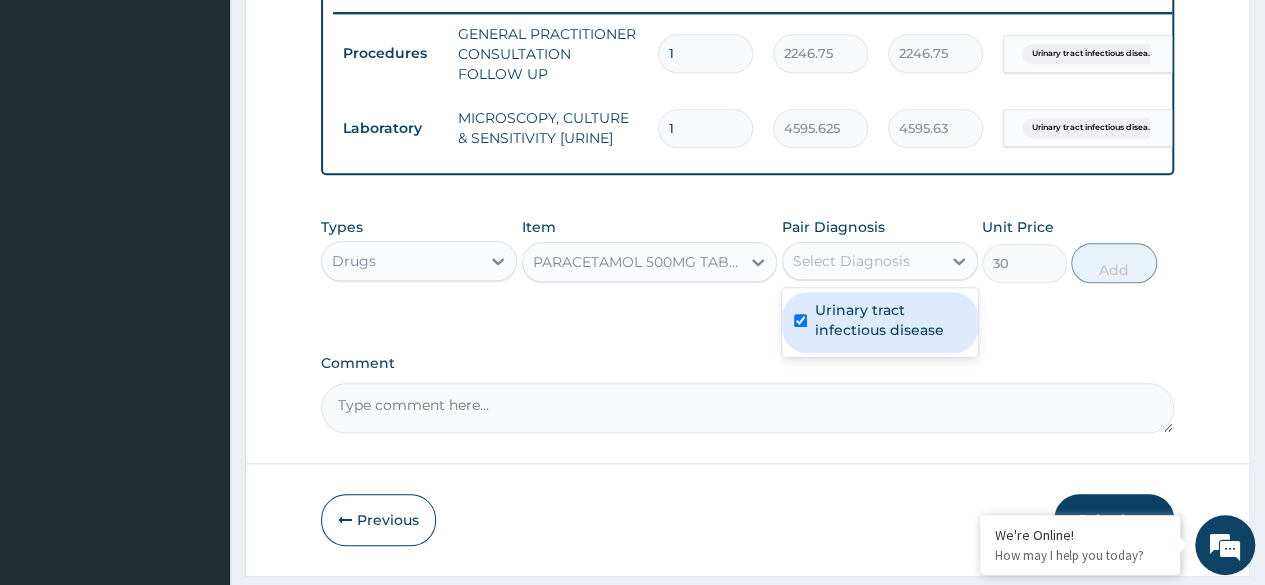 checkbox on "true" 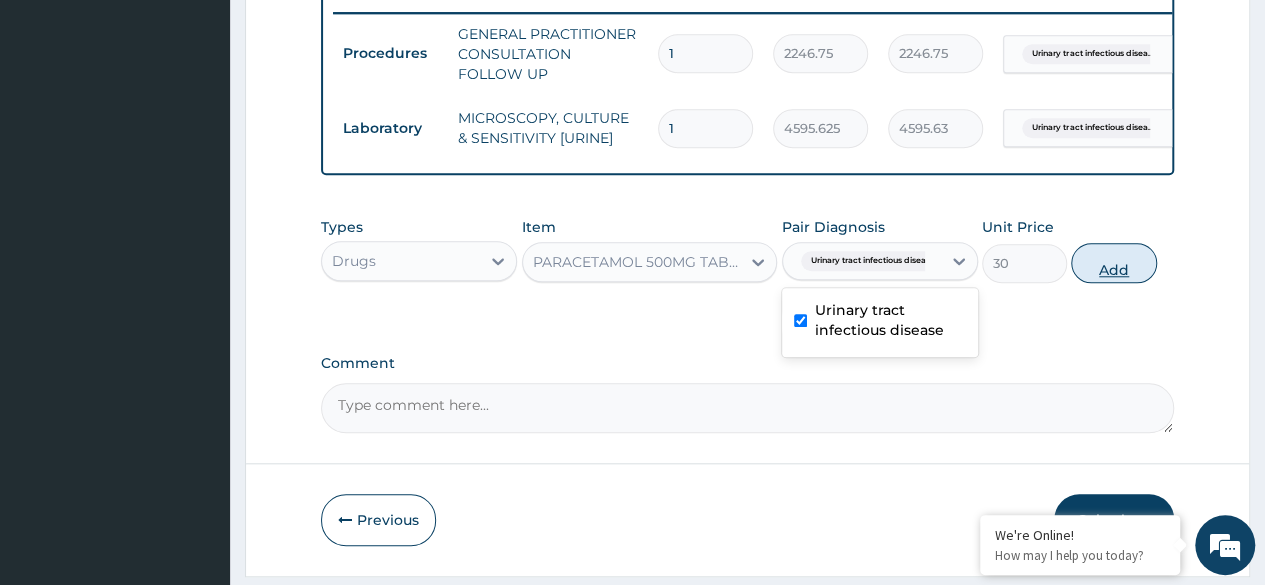 click on "Add" at bounding box center (1113, 263) 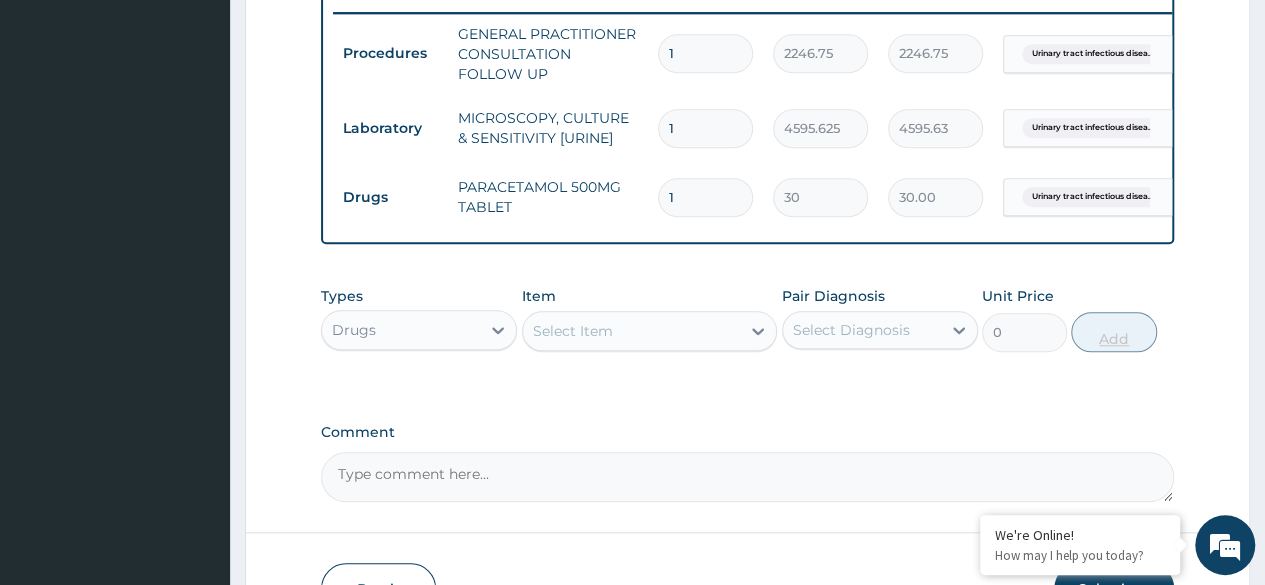 type on "18" 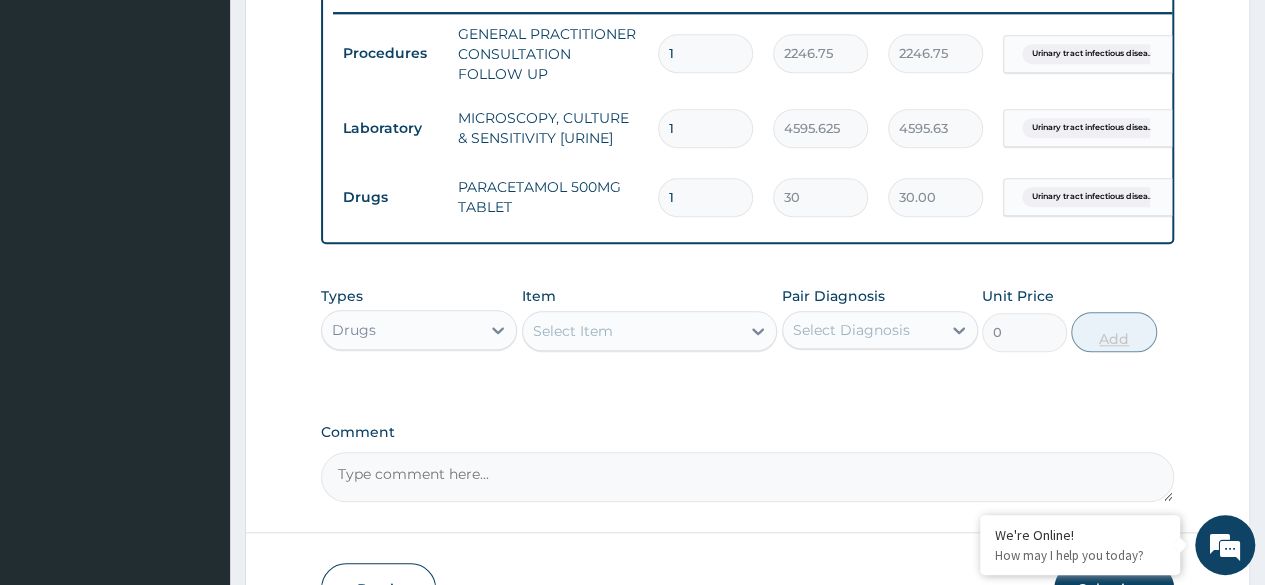 type on "540.00" 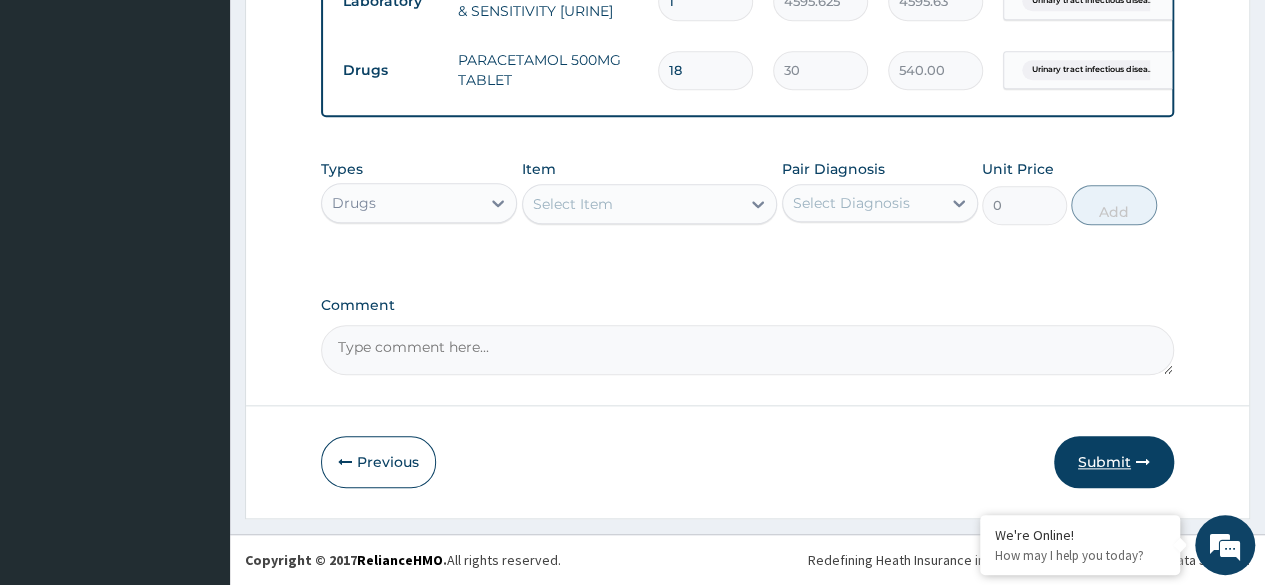 click at bounding box center [1143, 462] 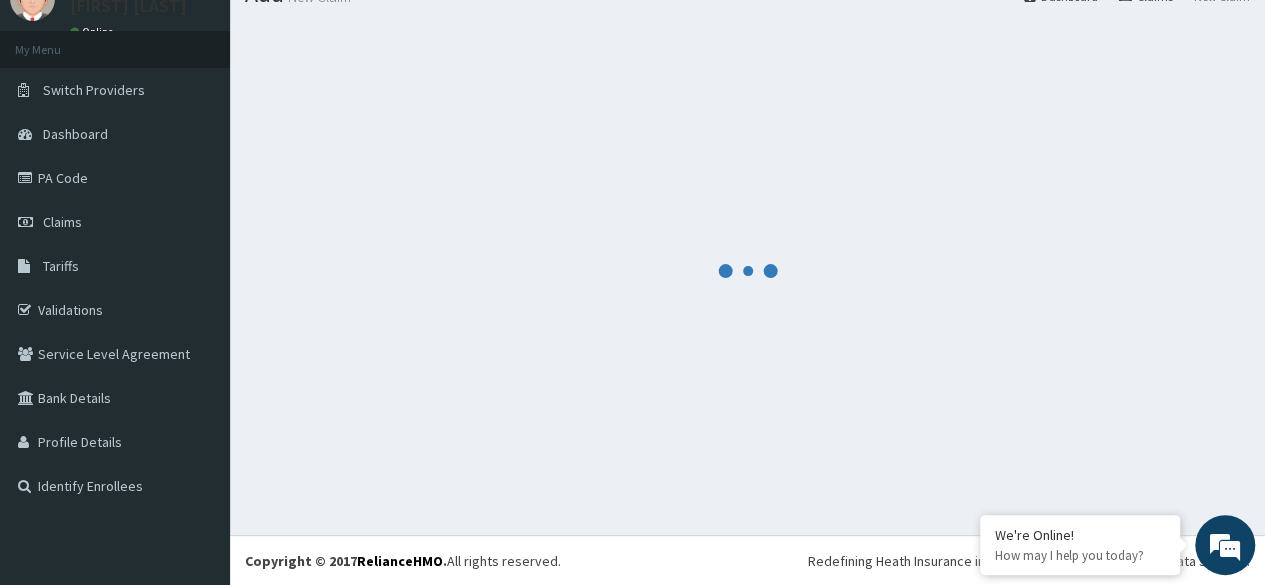 scroll, scrollTop: 923, scrollLeft: 0, axis: vertical 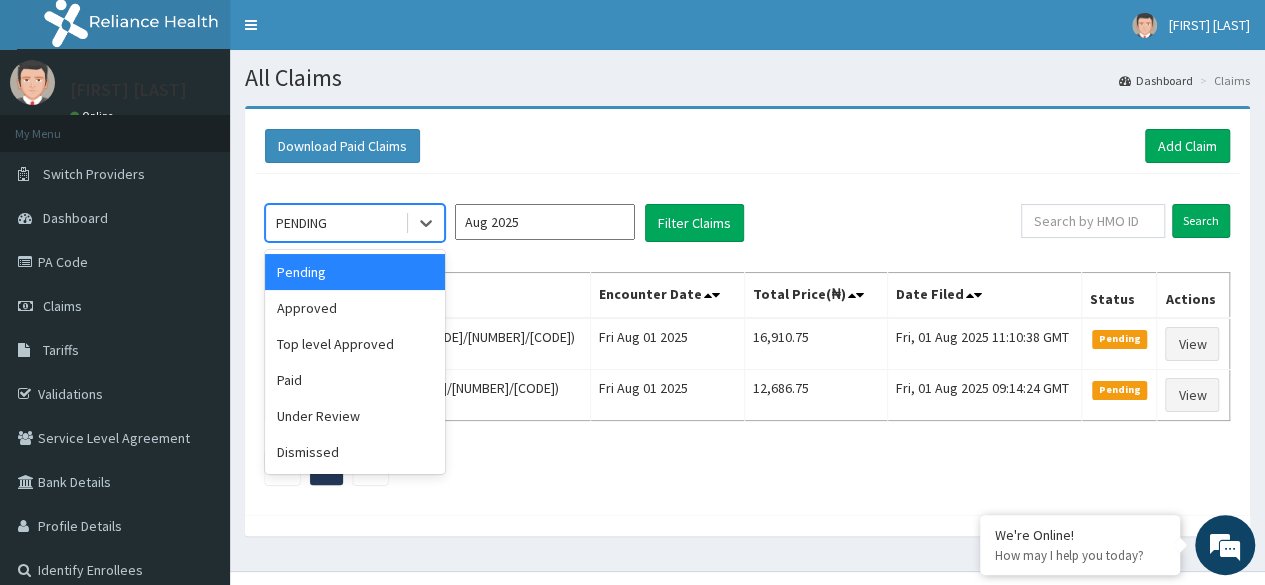 click on "Approved" at bounding box center [355, 308] 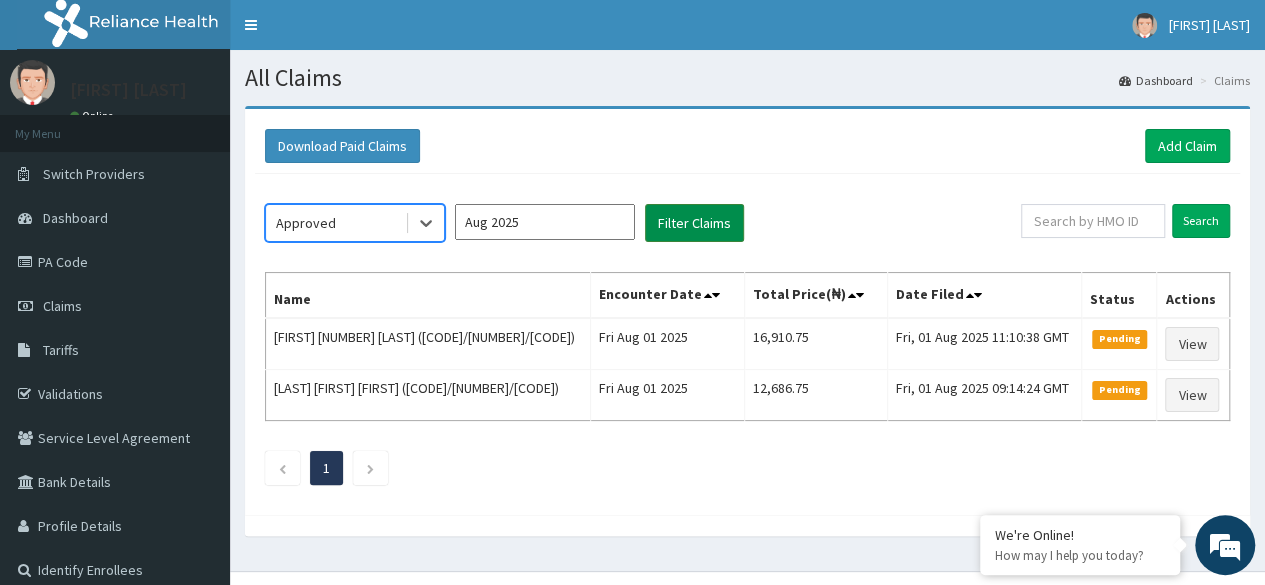click on "Filter Claims" at bounding box center (694, 223) 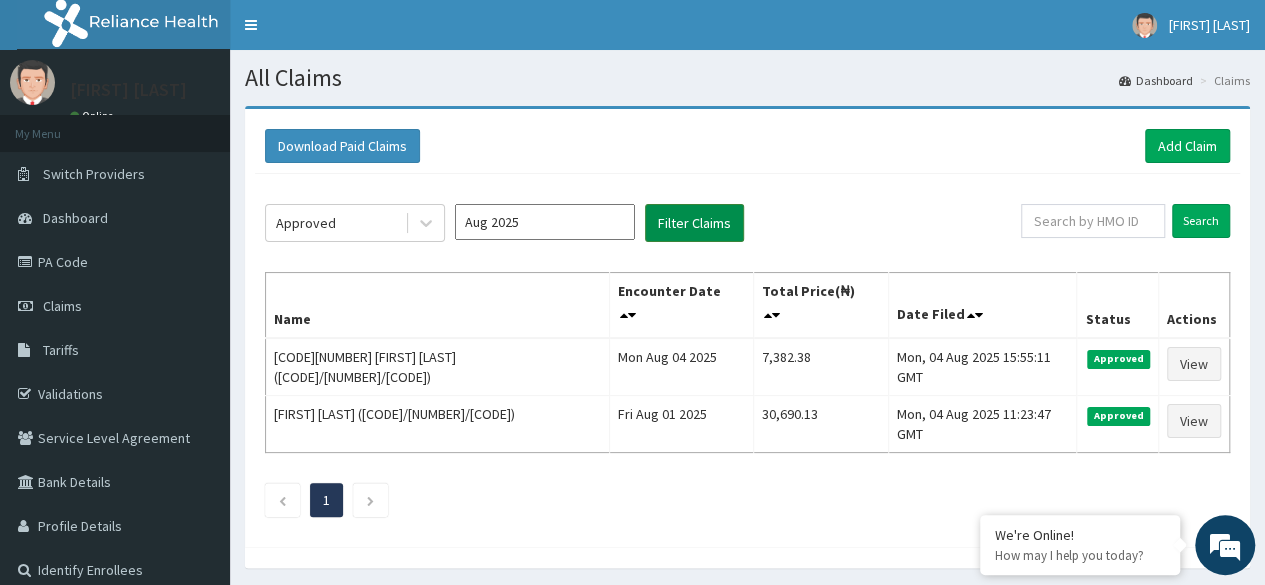 scroll, scrollTop: 0, scrollLeft: 0, axis: both 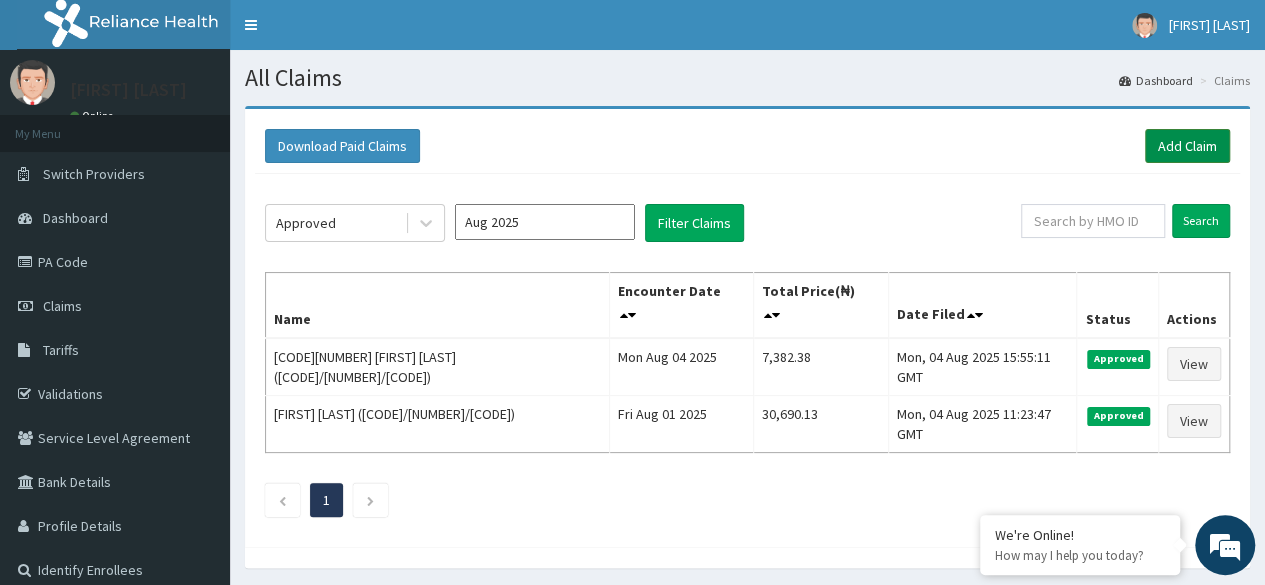 click on "Add Claim" at bounding box center (1187, 146) 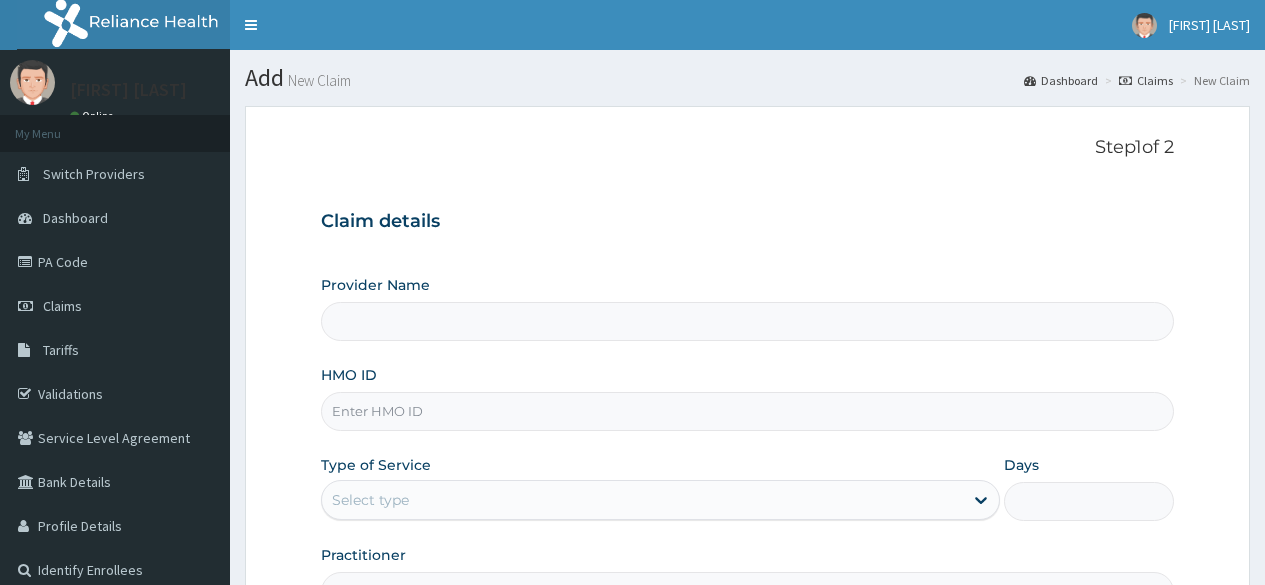 scroll, scrollTop: 0, scrollLeft: 0, axis: both 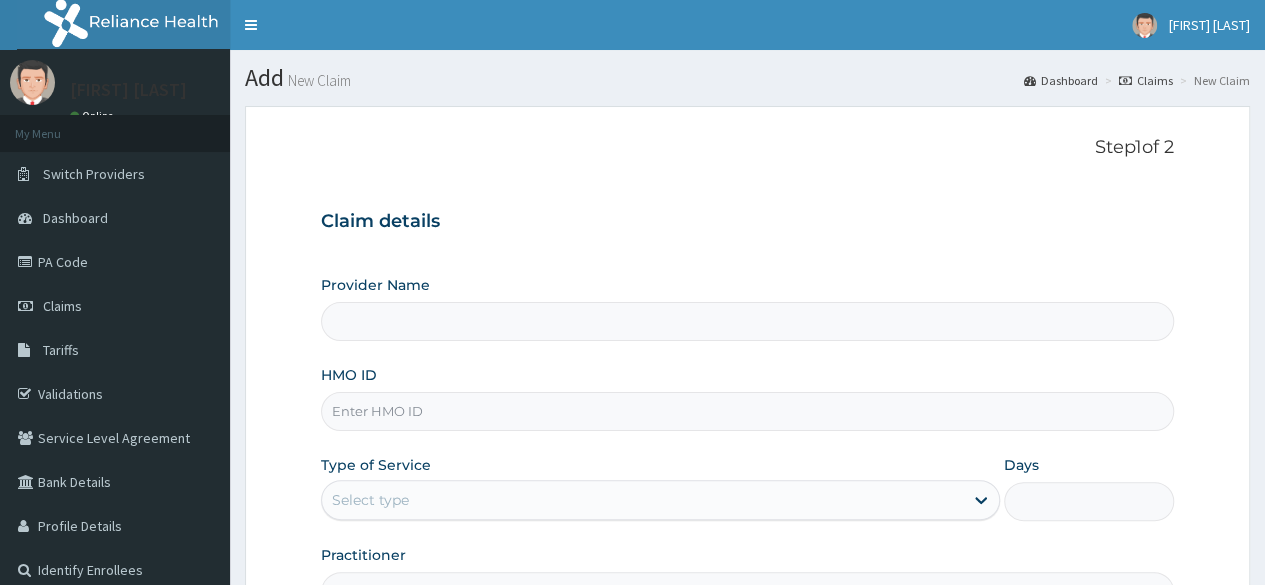 type on "Reliance Family Clinics (RFC) - Ajah" 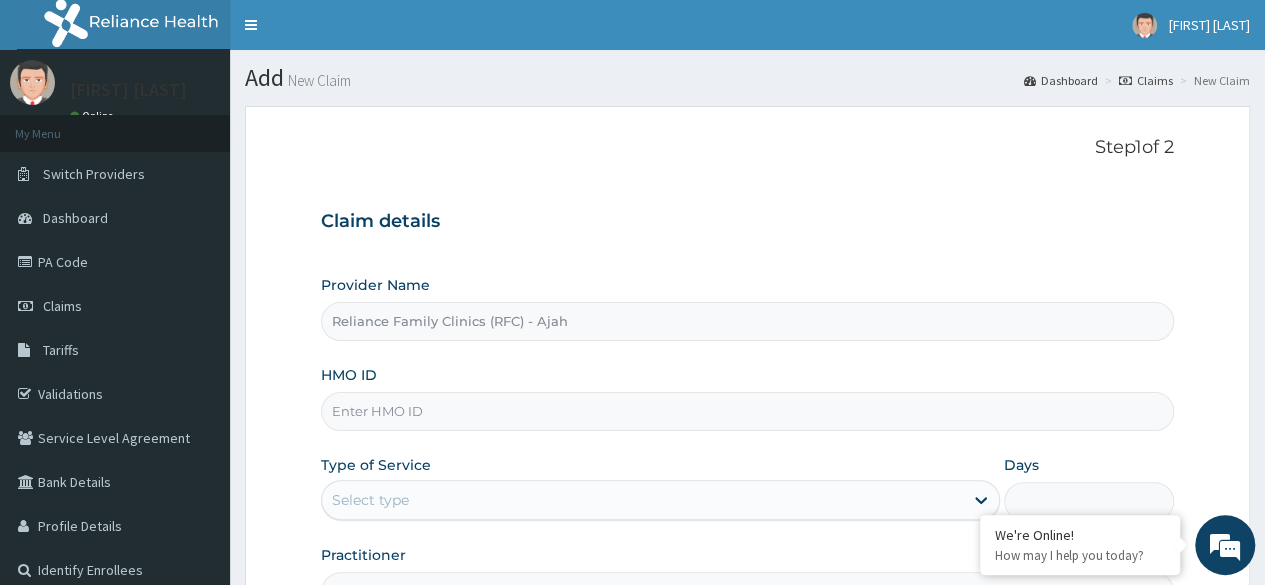 click on "HMO ID" at bounding box center (747, 411) 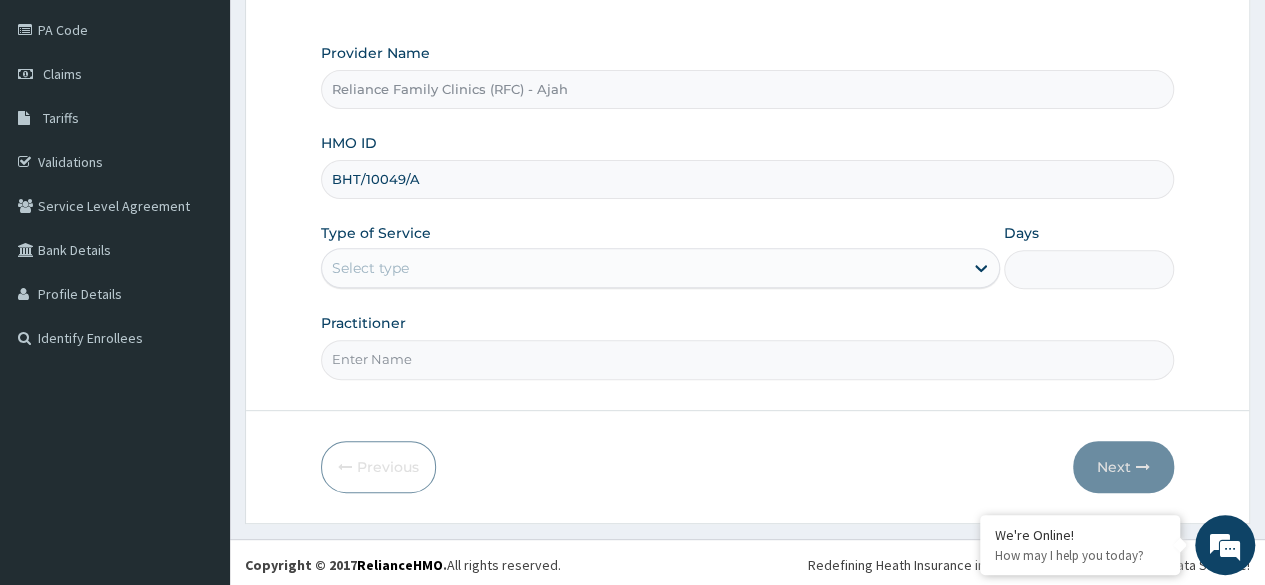 scroll, scrollTop: 232, scrollLeft: 0, axis: vertical 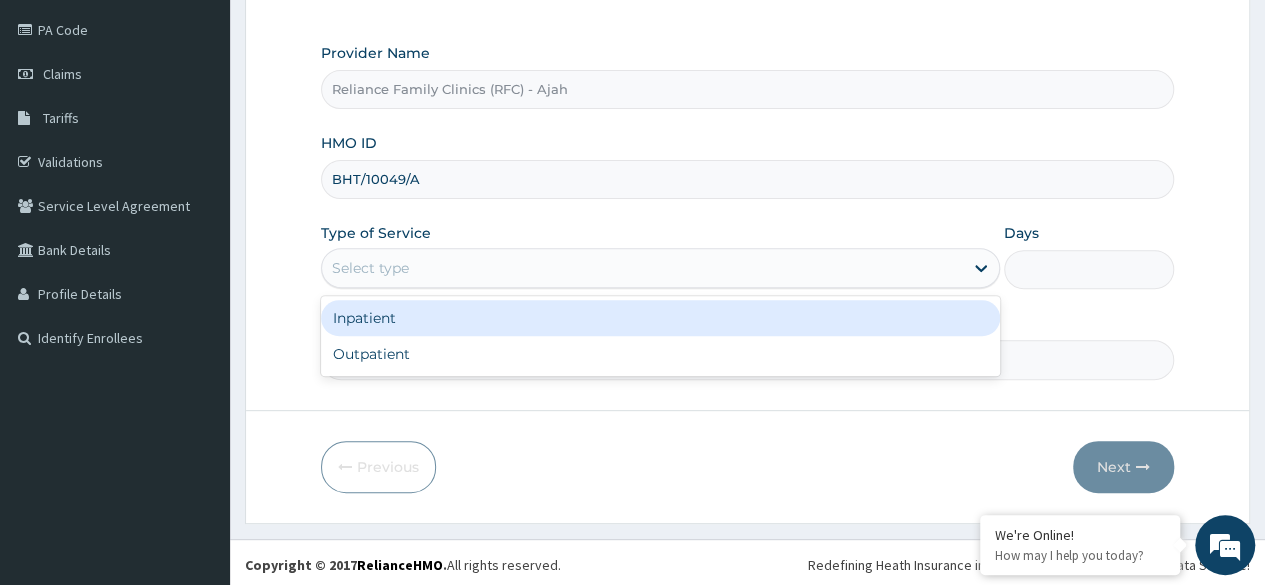 click on "Outpatient" at bounding box center [660, 354] 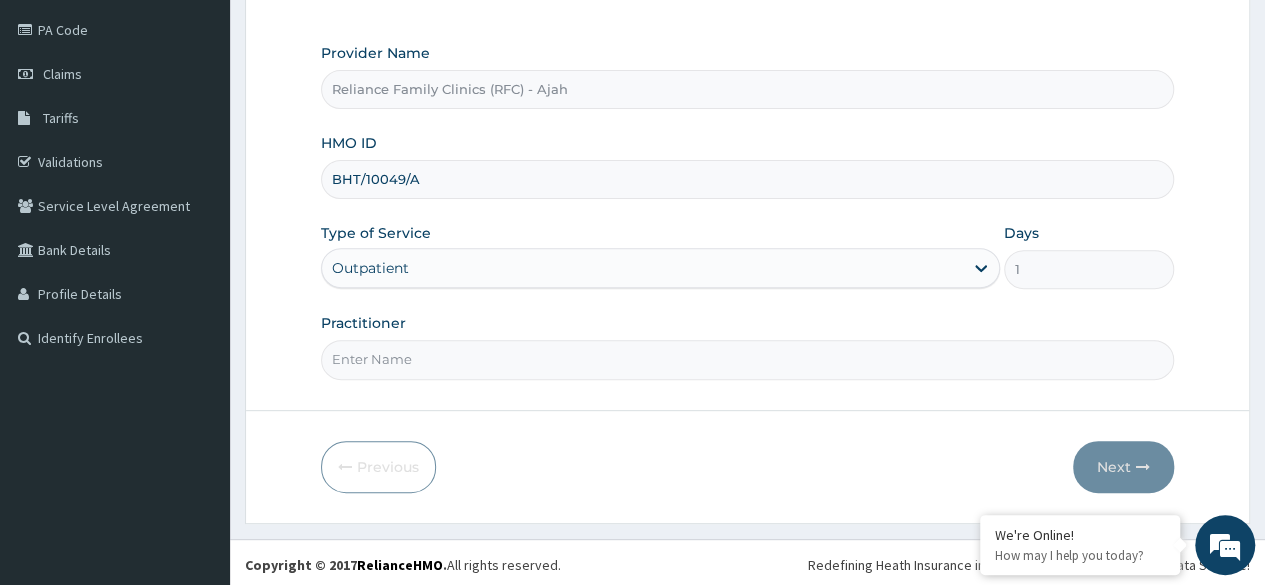 click on "Practitioner" at bounding box center [747, 359] 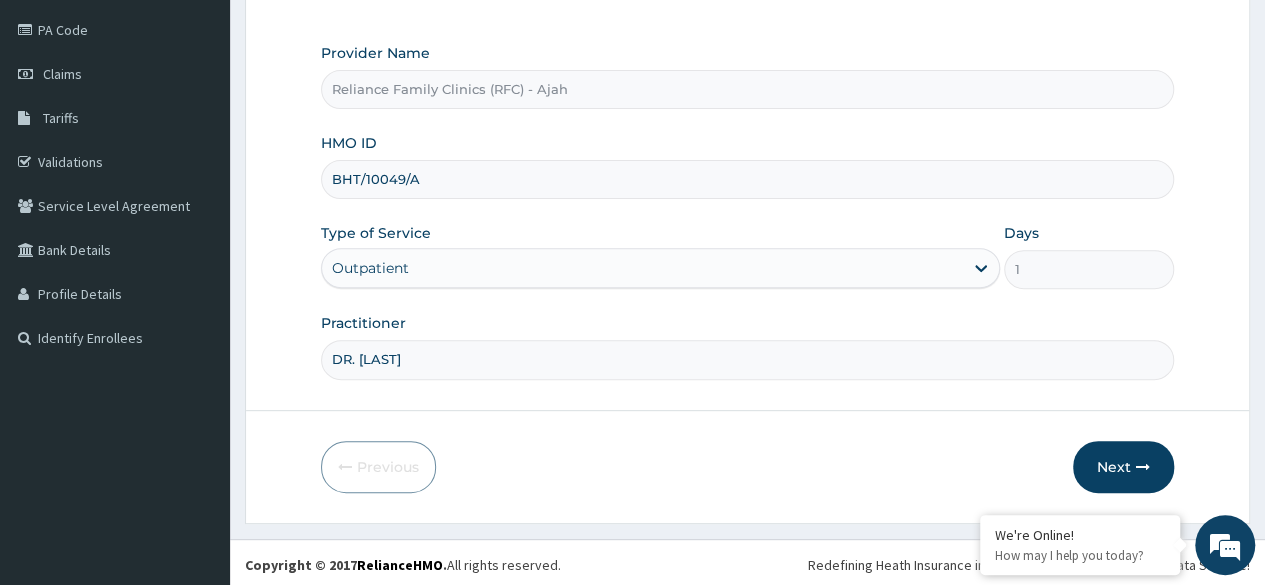 type on "DR. [LAST]" 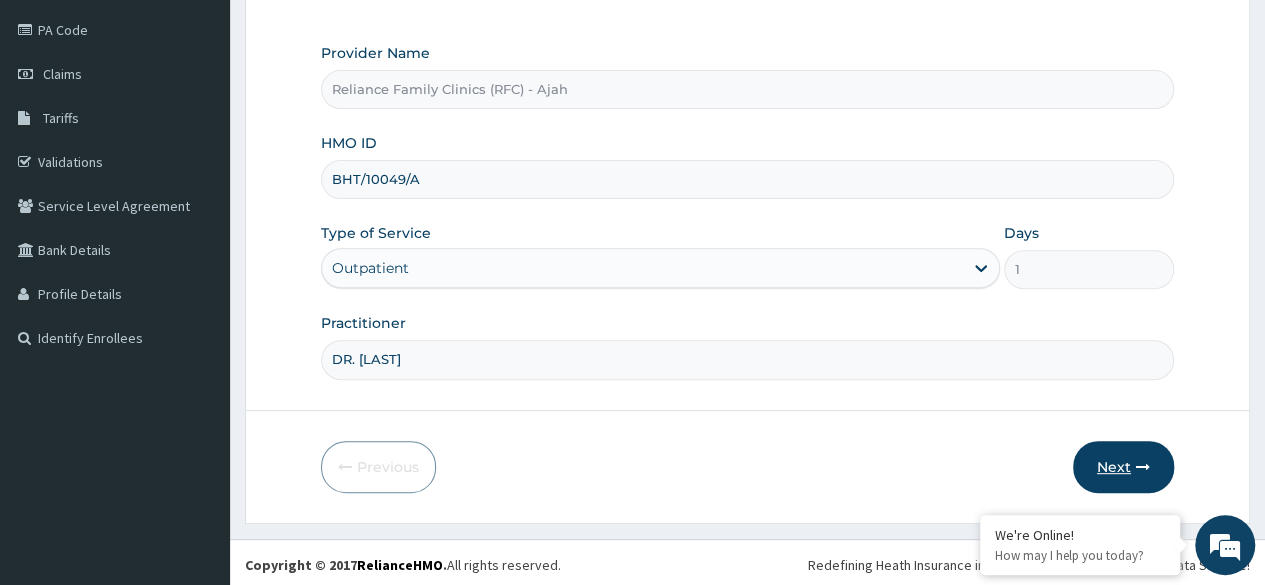click on "Next" at bounding box center [1123, 467] 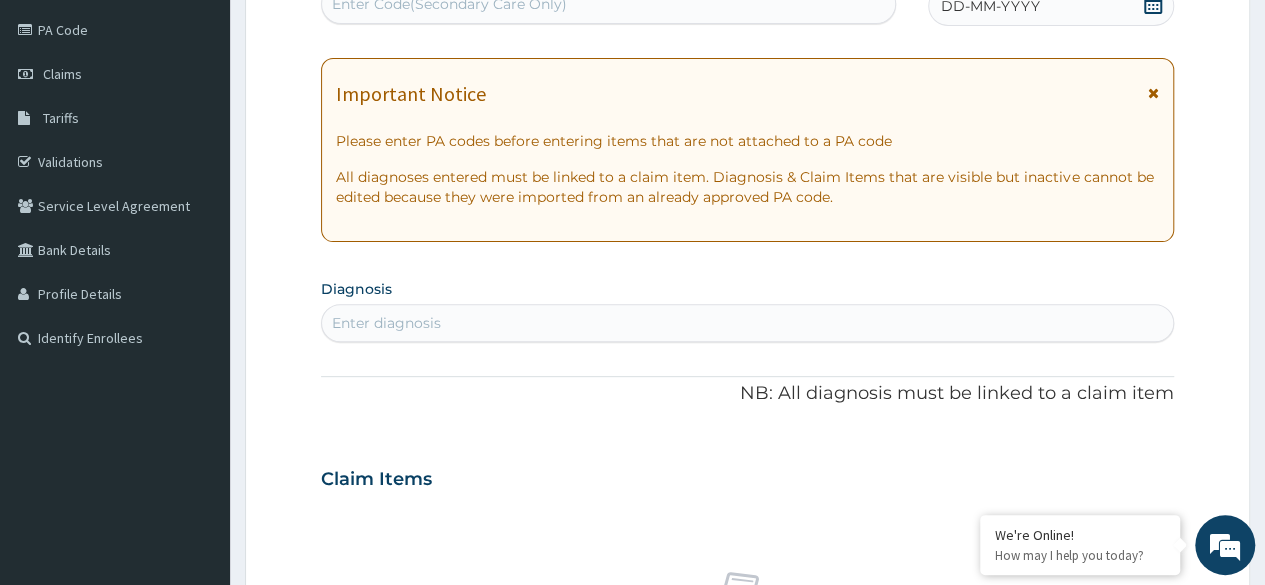 scroll, scrollTop: 0, scrollLeft: 0, axis: both 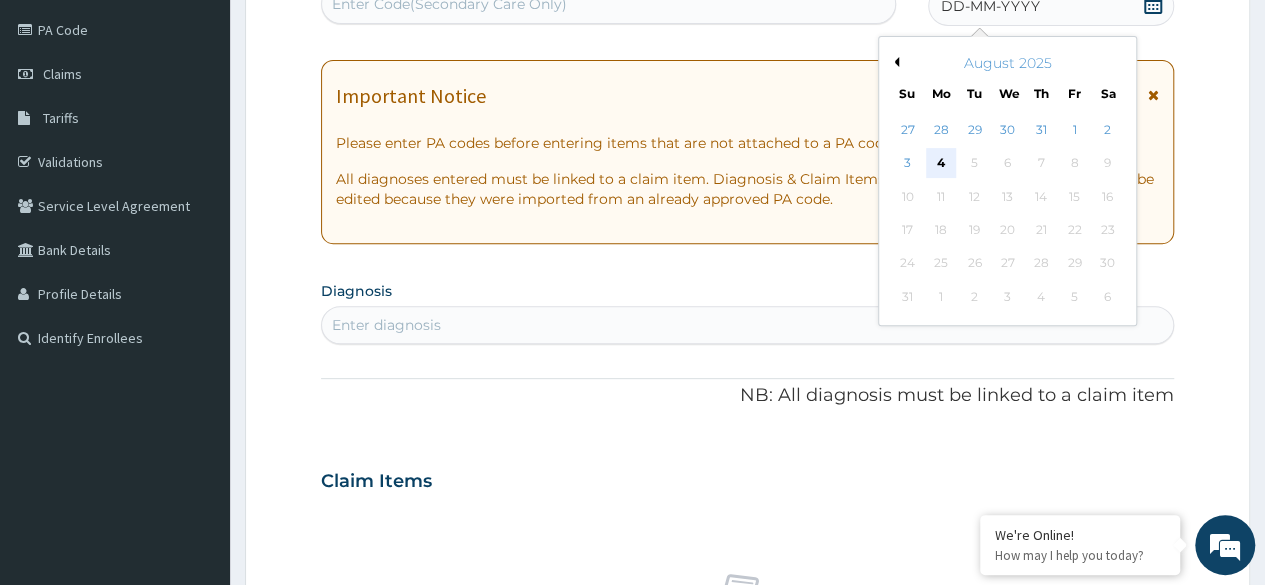 click on "4" at bounding box center [941, 164] 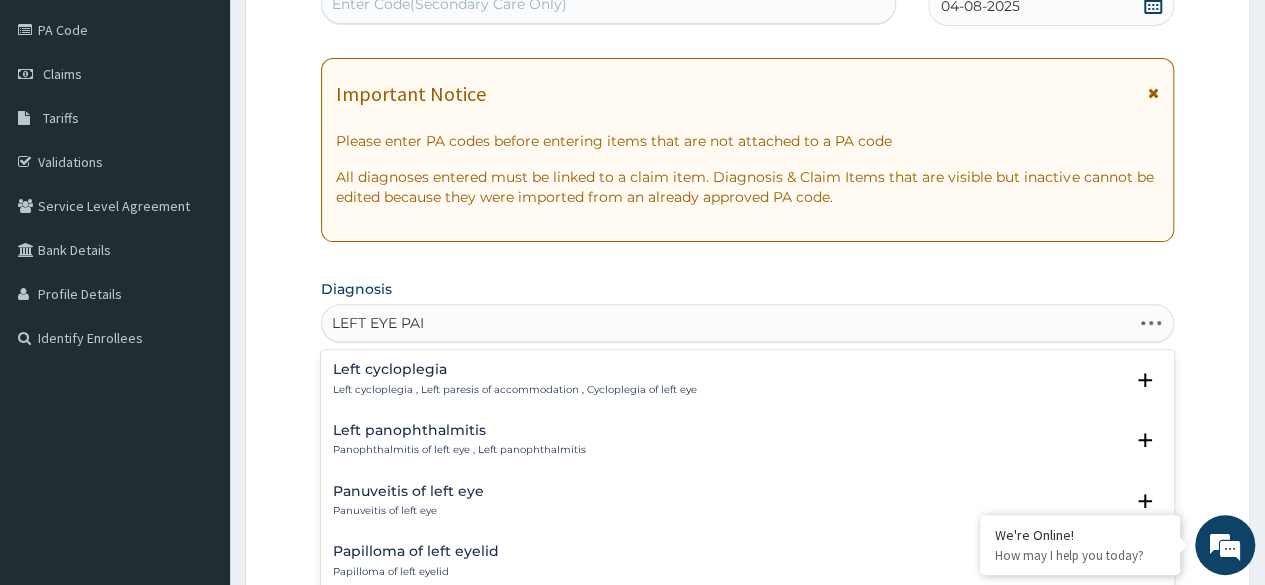 type on "LEFT EYE PAIN" 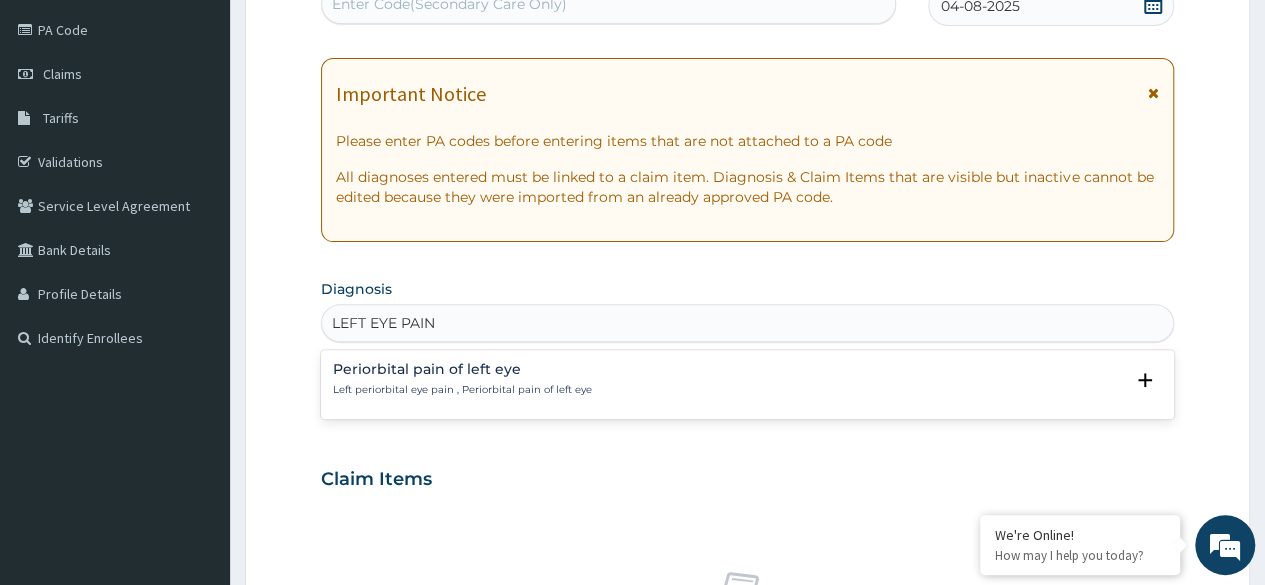 click on "Left periorbital eye pain , Periorbital pain of left eye" at bounding box center (462, 390) 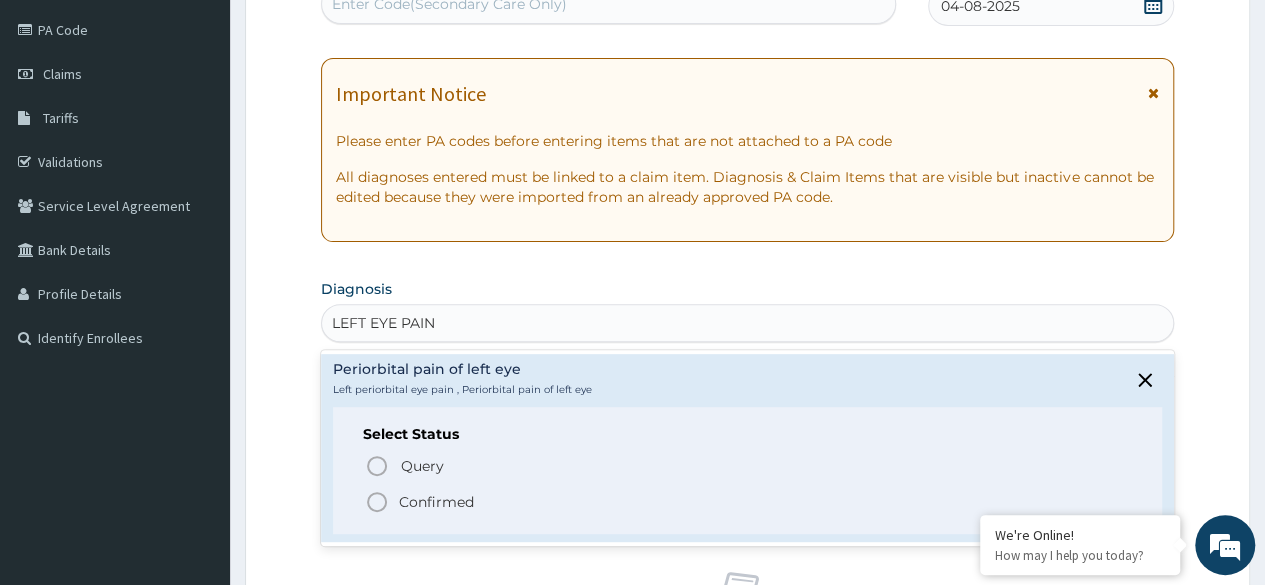 click 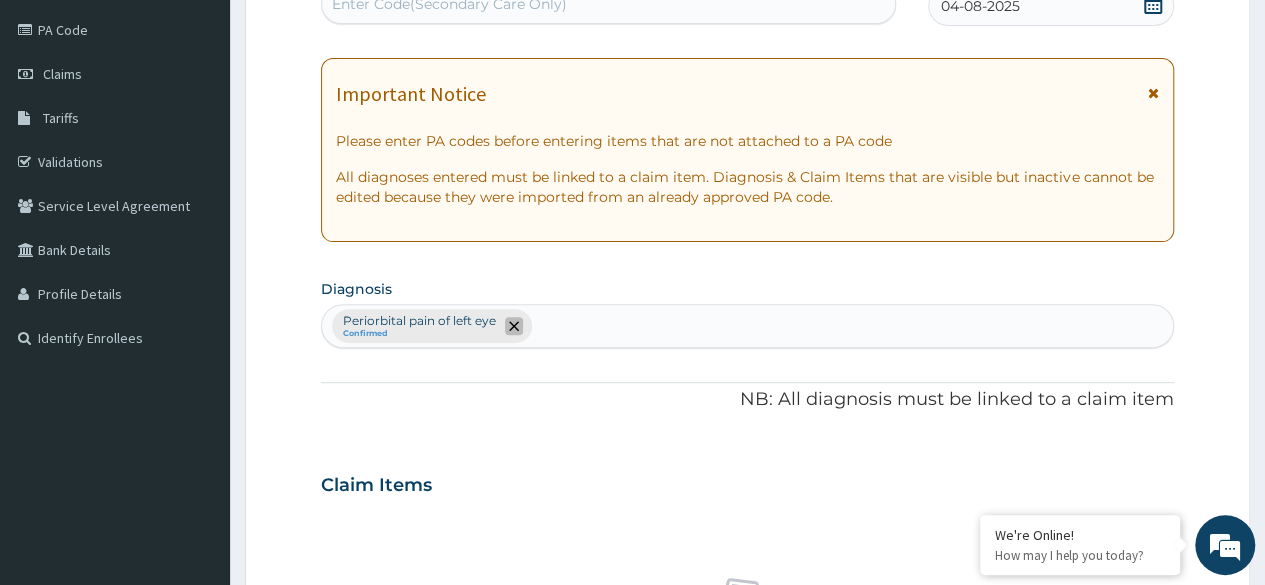click 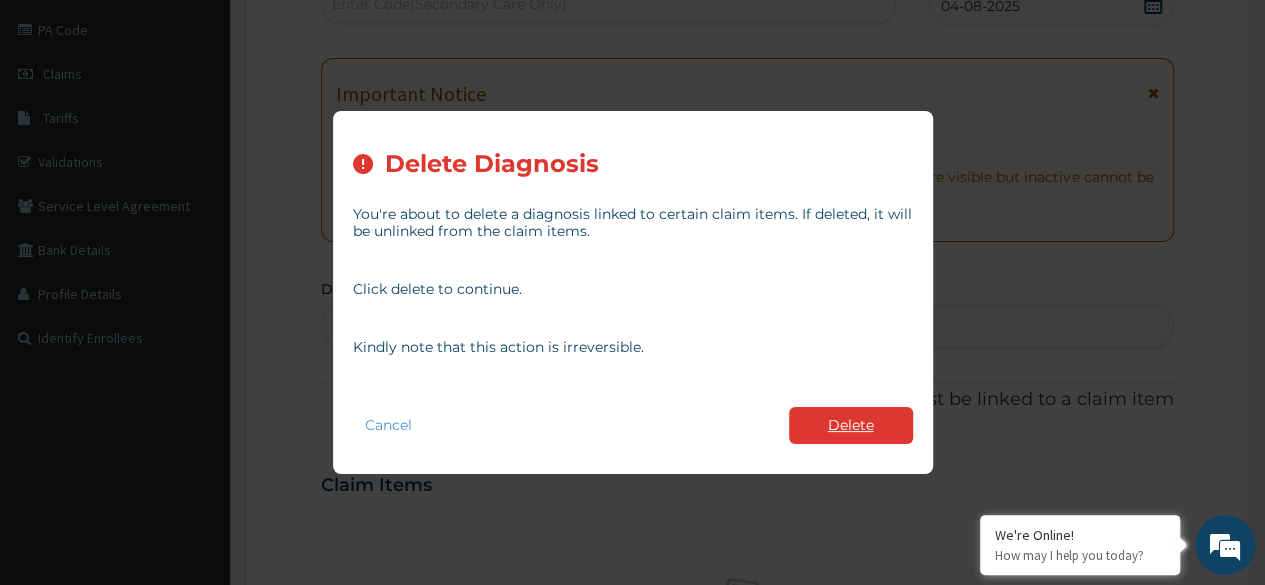 click on "Delete" at bounding box center (851, 425) 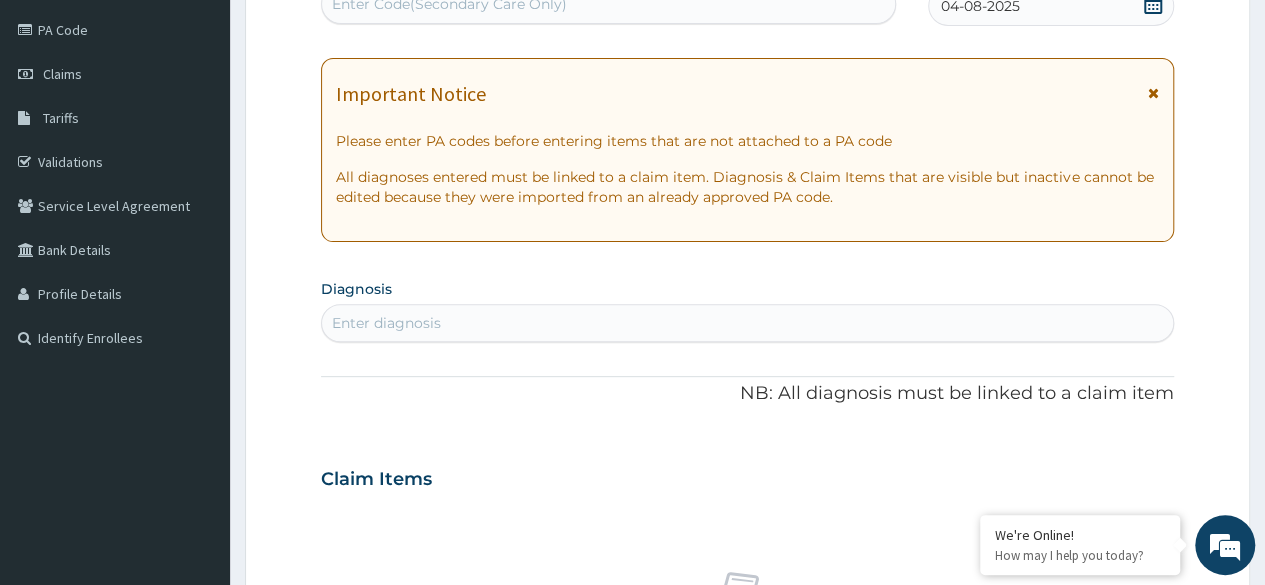click on "Enter diagnosis" at bounding box center [747, 323] 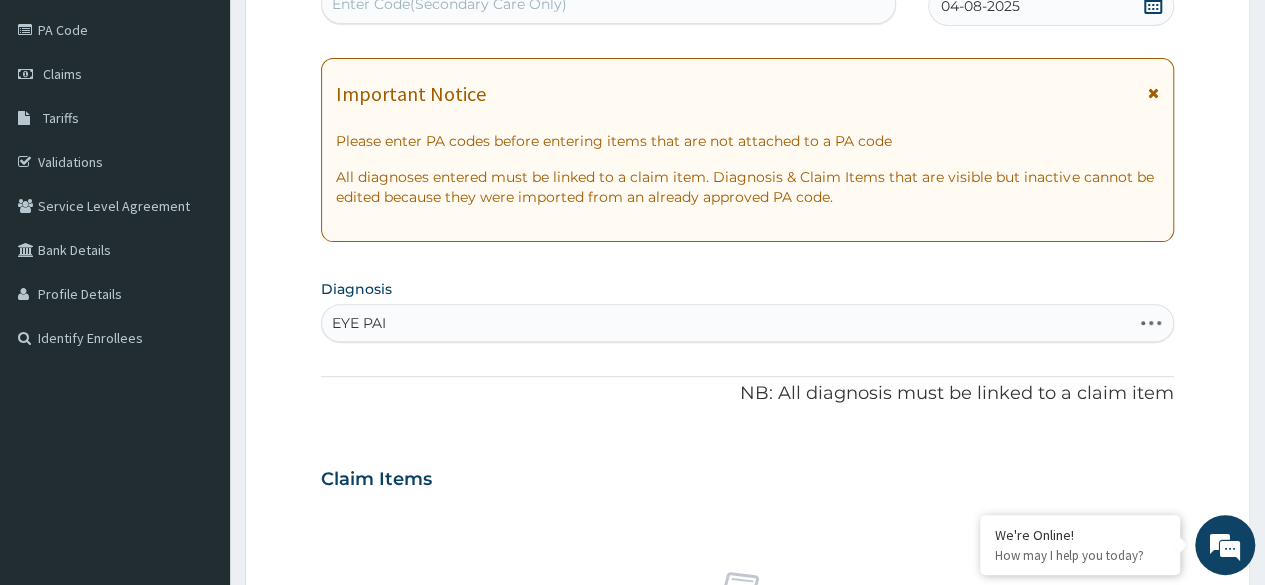 type on "EYE PAIN" 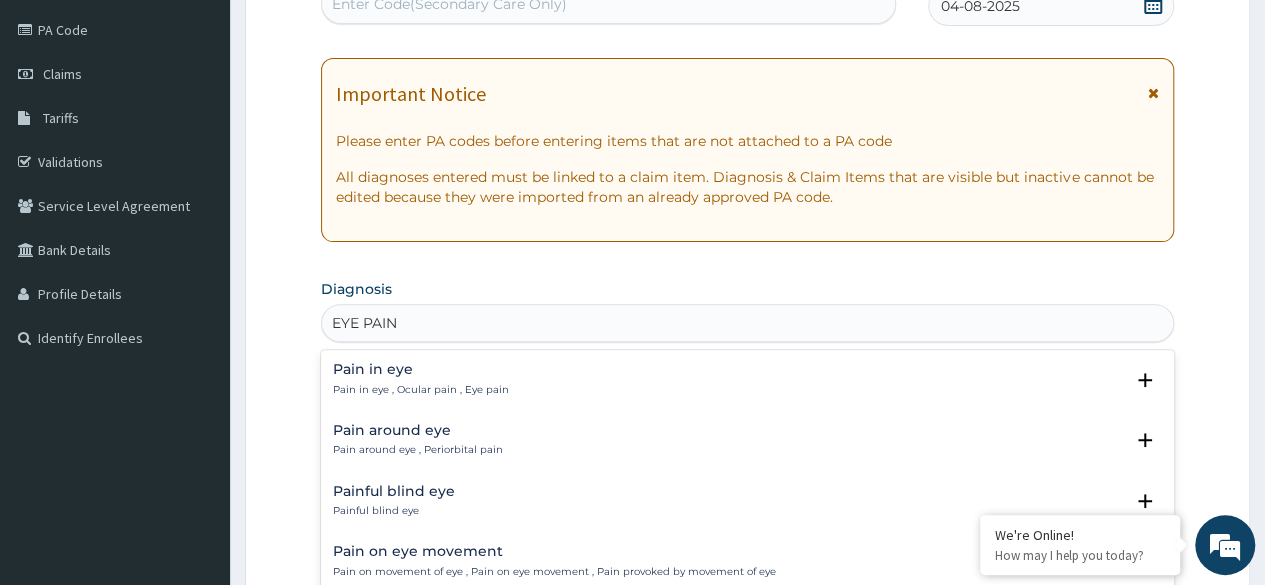 click on "Pain in eye , Ocular pain , Eye pain" at bounding box center (421, 390) 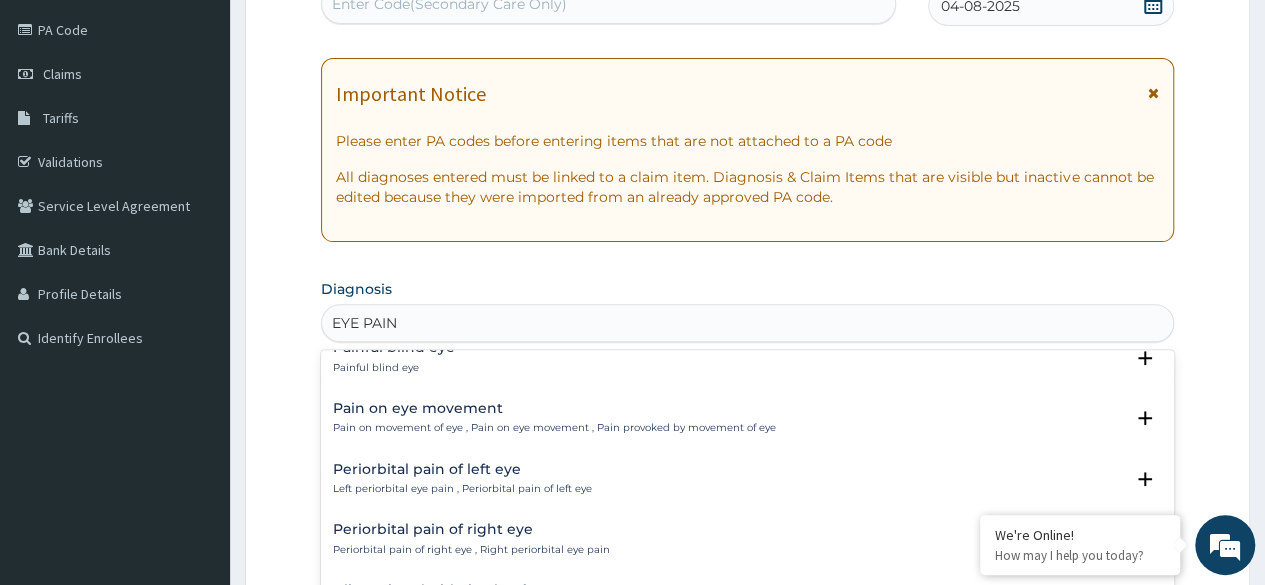 scroll, scrollTop: 320, scrollLeft: 0, axis: vertical 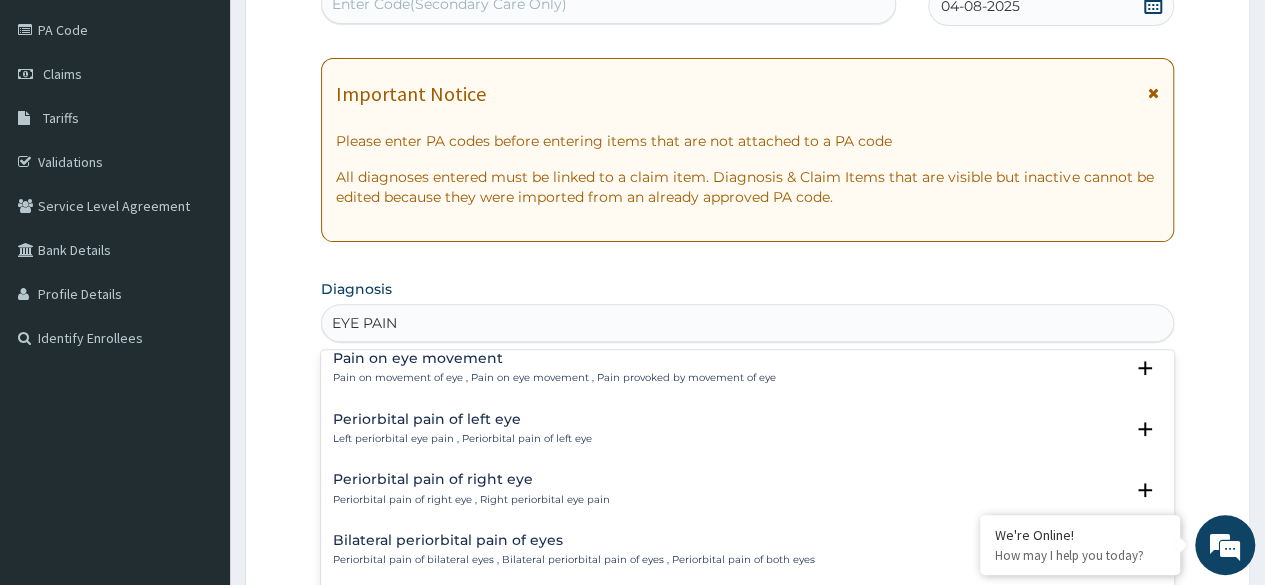 click on "Periorbital pain of left eye" at bounding box center [462, 419] 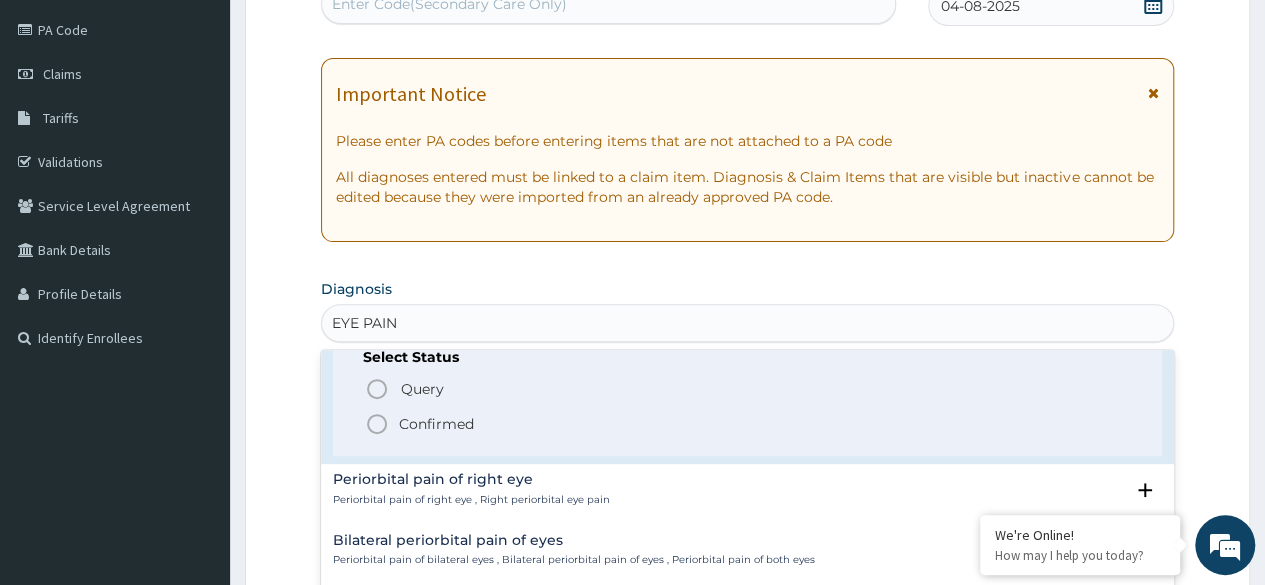 click on "Confirmed" at bounding box center [748, 424] 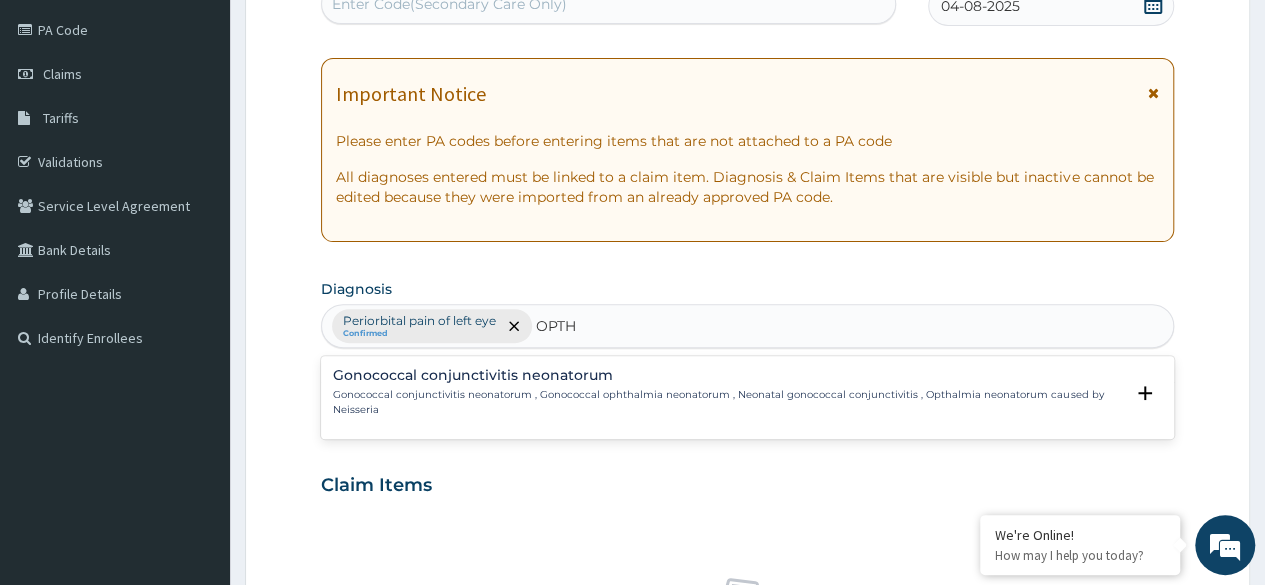 type on "OPTHA" 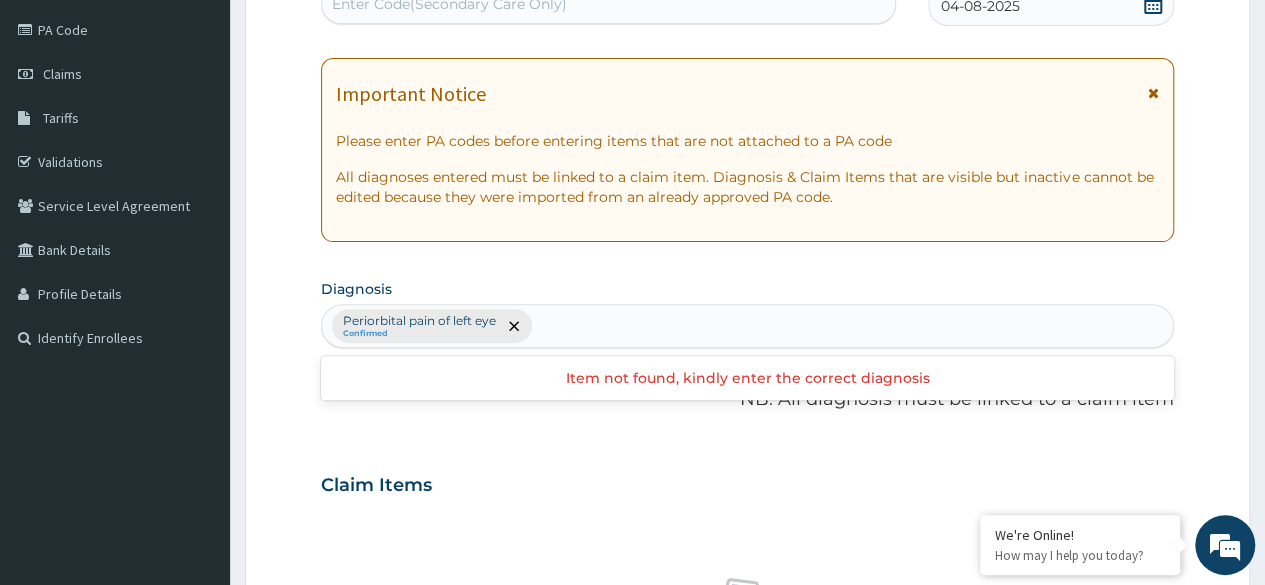 click on "Periorbital pain of left eye Confirmed" at bounding box center (747, 326) 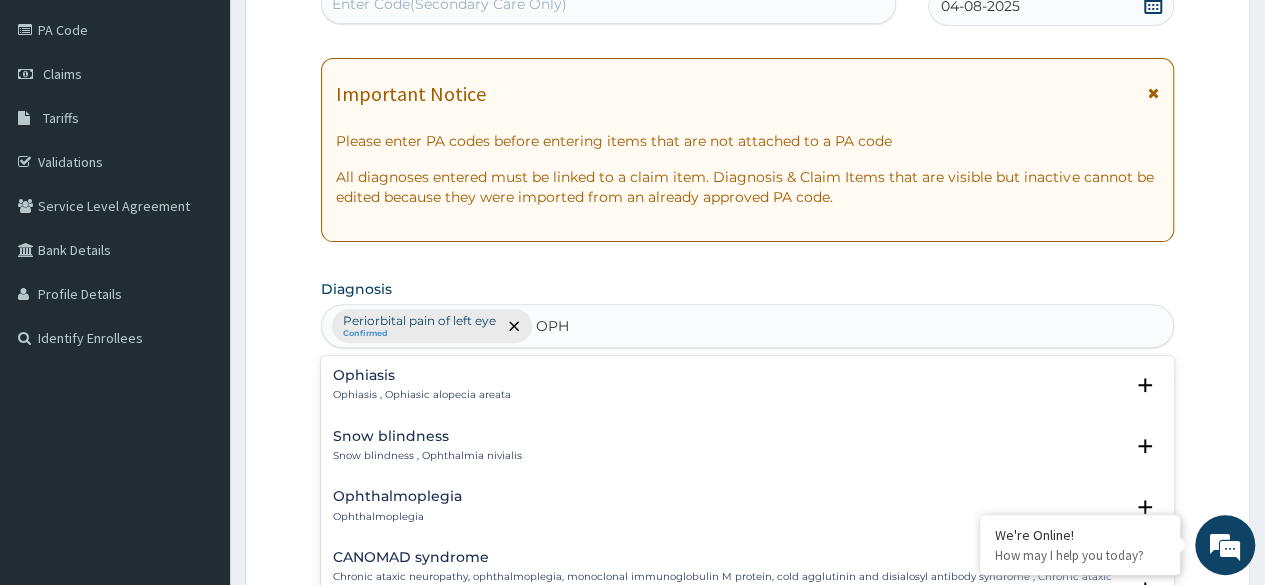 type on "OPHT" 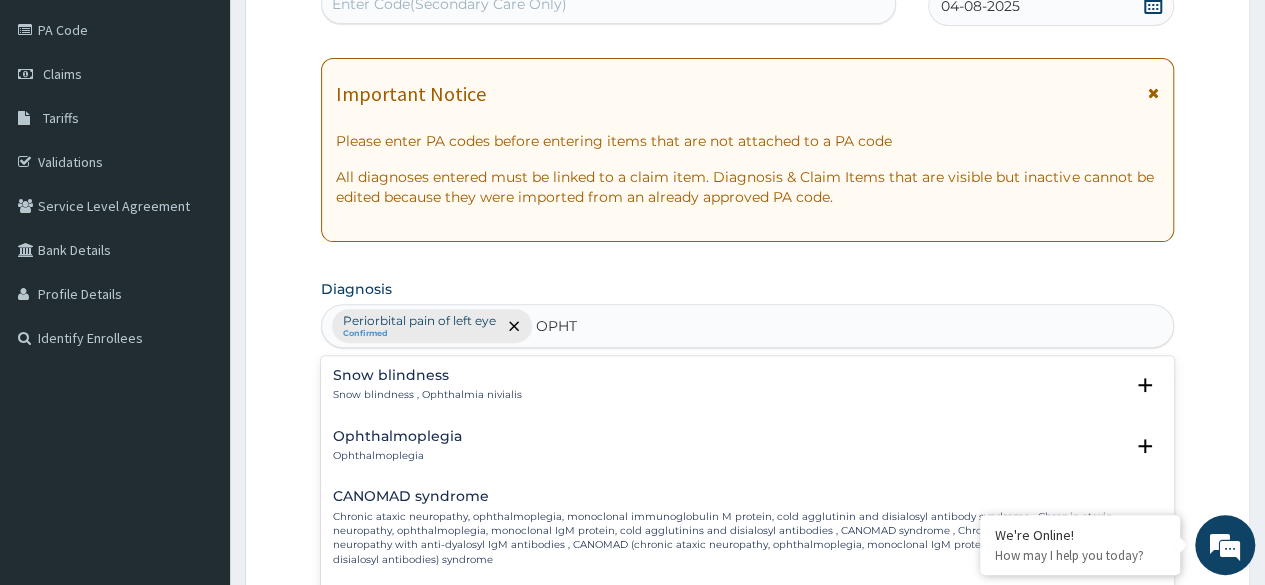 click on "Ophthalmoplegia Ophthalmoplegia" at bounding box center [397, 446] 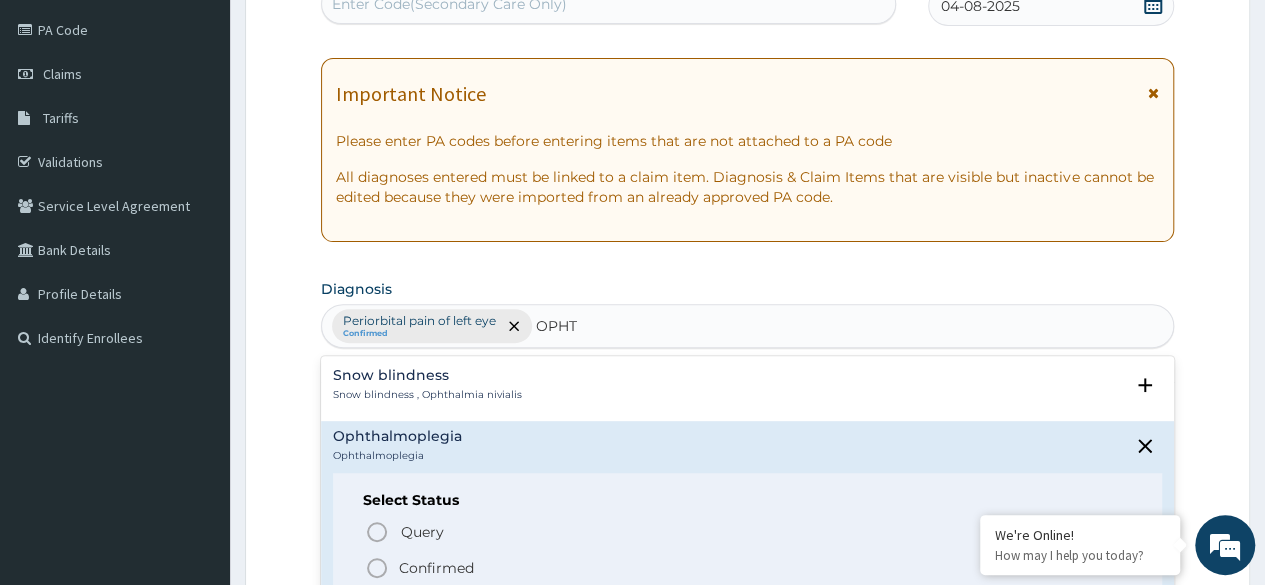 click 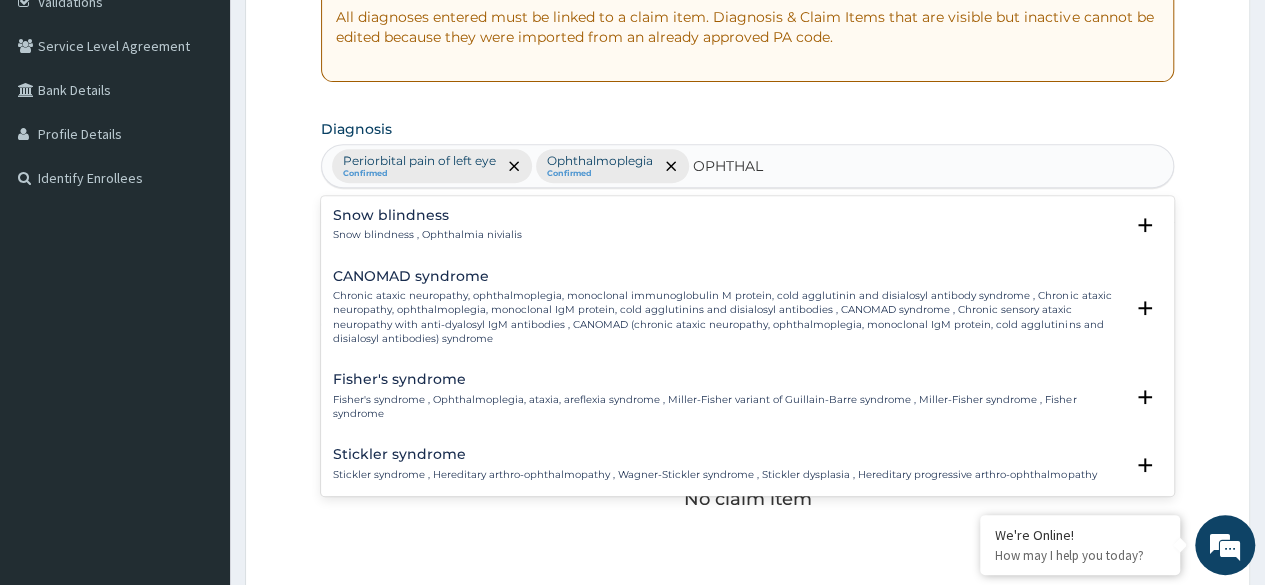 scroll, scrollTop: 396, scrollLeft: 0, axis: vertical 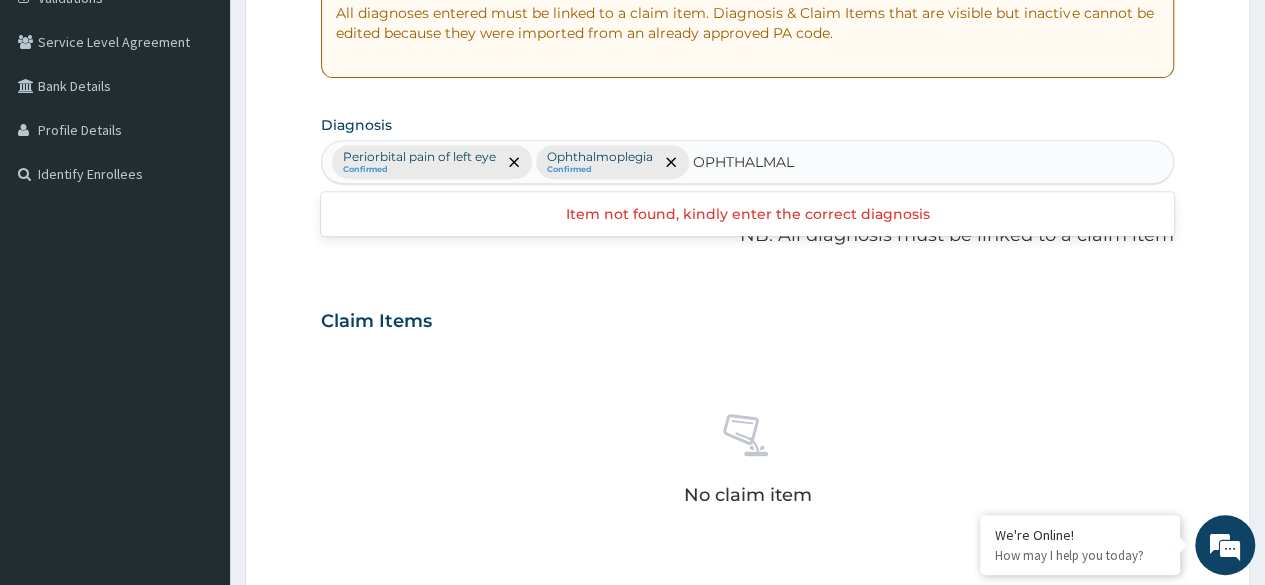type on "OPHTHALMAL" 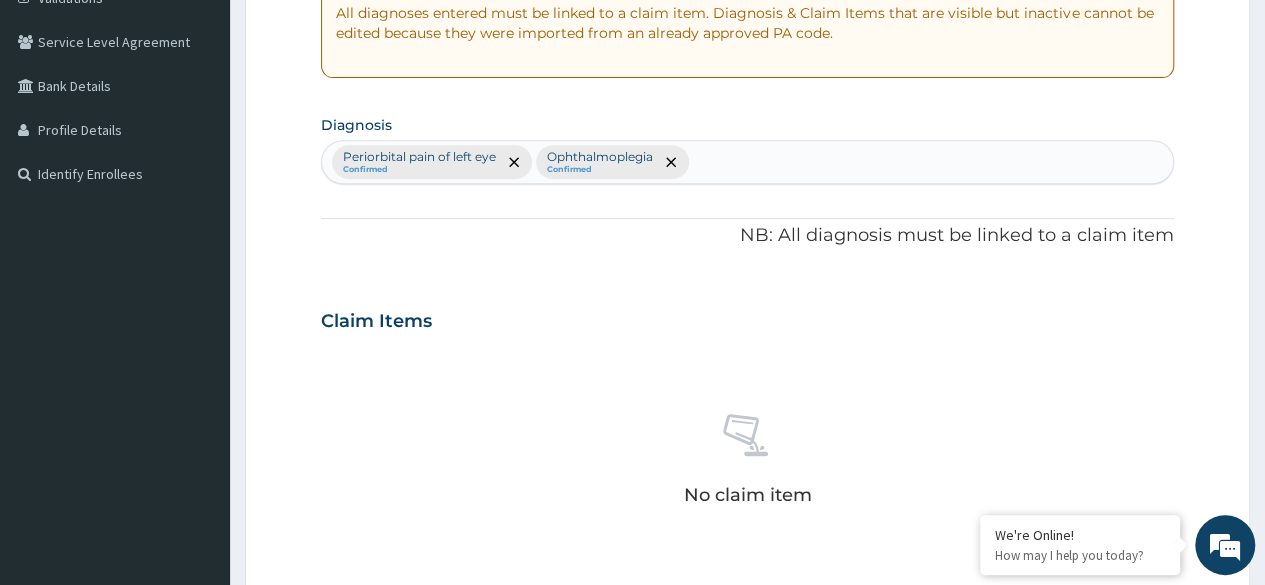 click on "Diagnosis Periorbital pain of left eye Confirmed Ophthalmoplegia Confirmed" at bounding box center (747, 147) 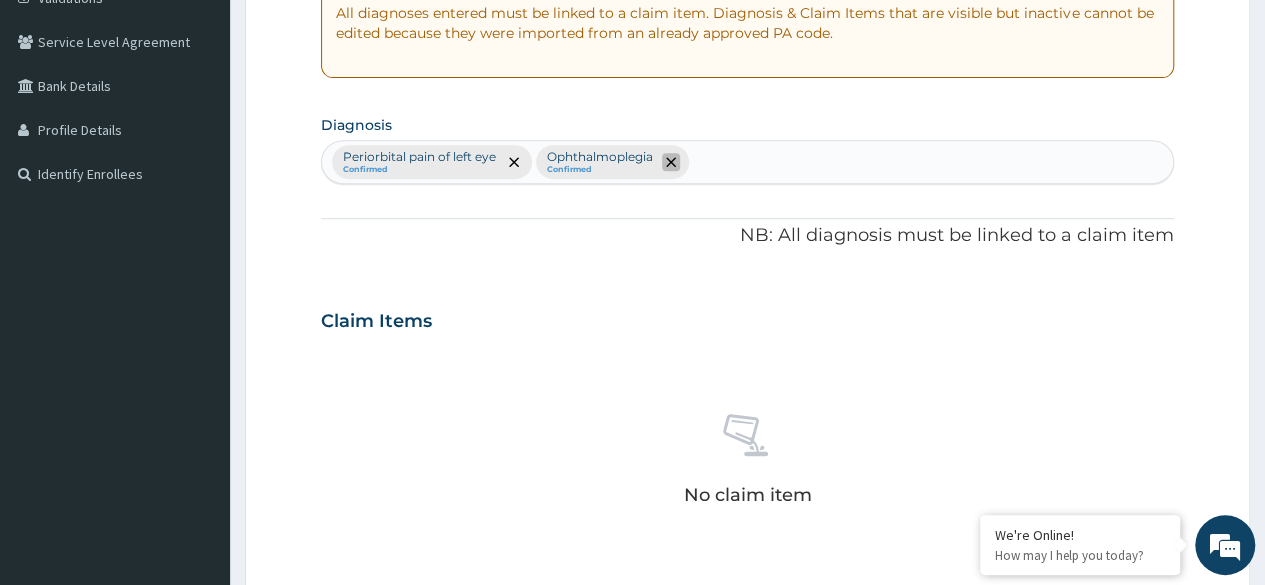 click 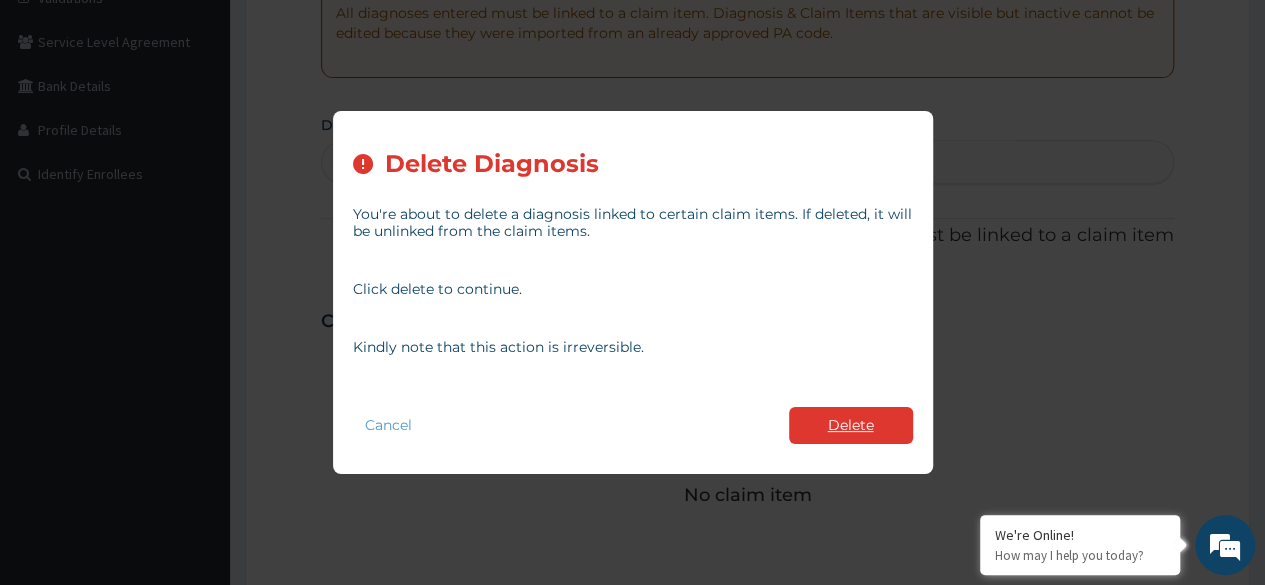 click on "Delete" at bounding box center [851, 425] 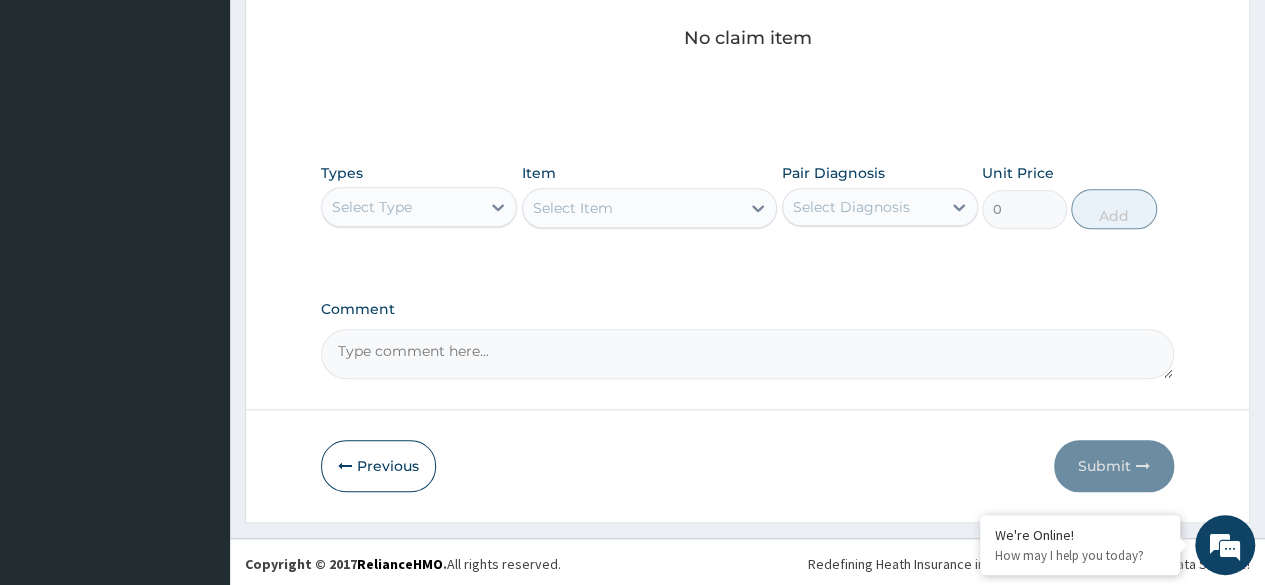 scroll, scrollTop: 852, scrollLeft: 0, axis: vertical 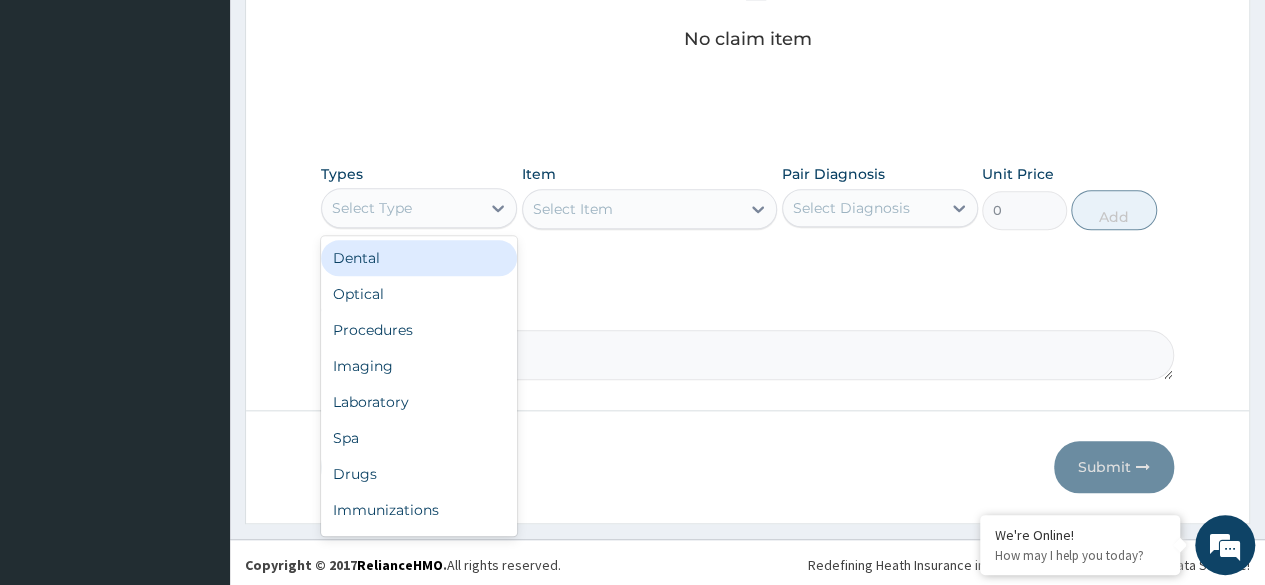 click on "Procedures" at bounding box center [419, 330] 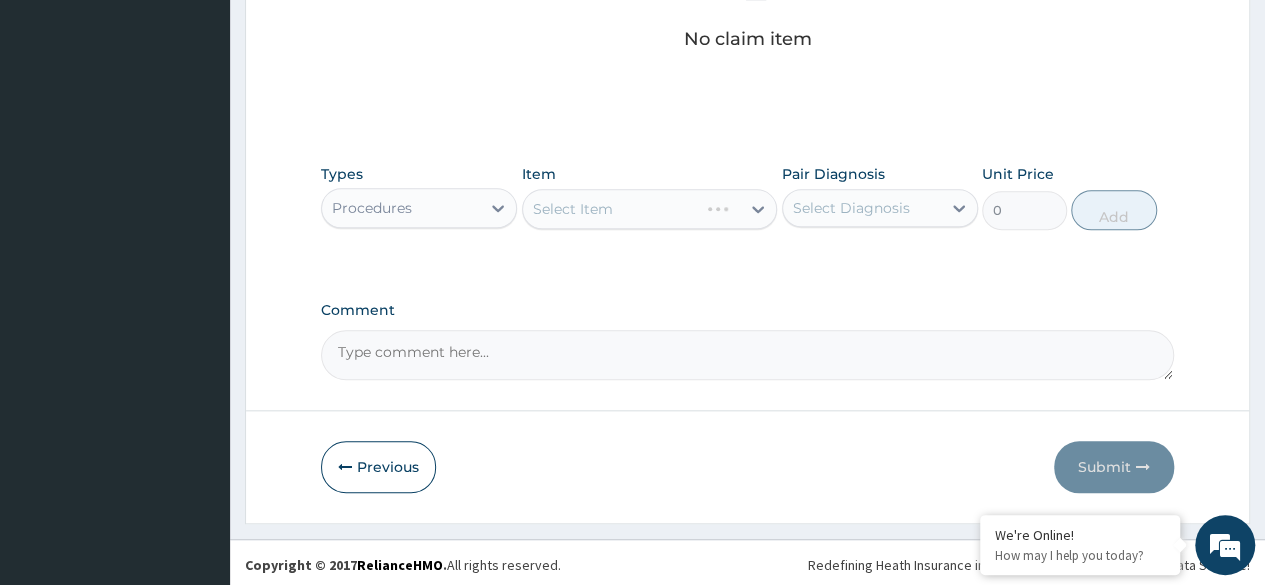 click on "Select Item" at bounding box center [650, 209] 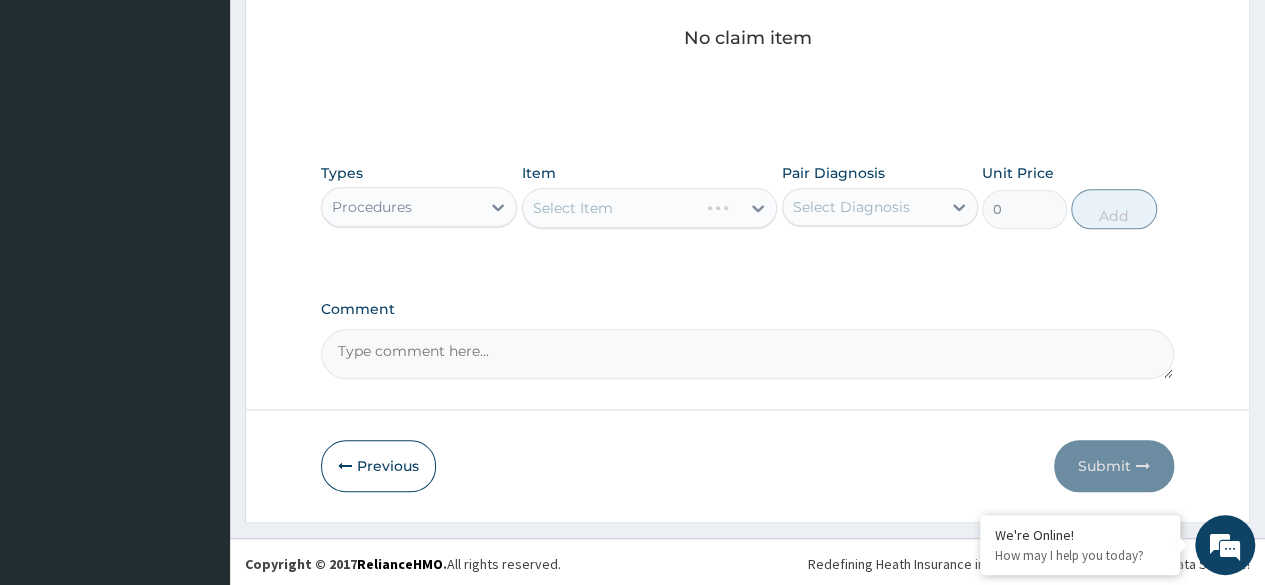 scroll, scrollTop: 849, scrollLeft: 0, axis: vertical 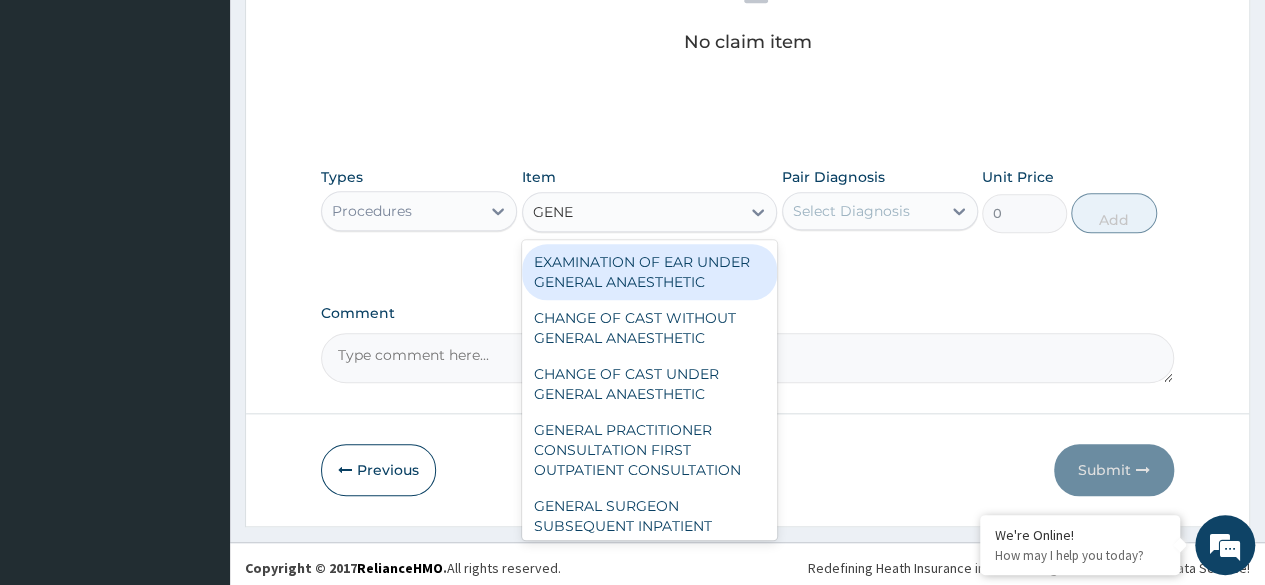 type on "GENER" 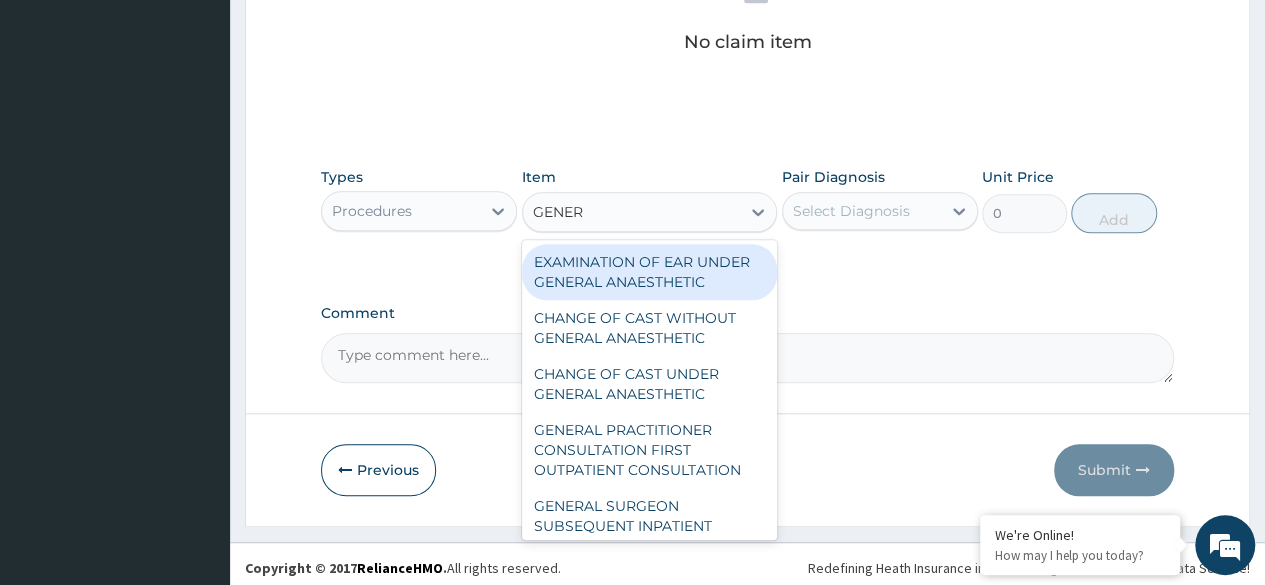 click on "GENERAL PRACTITIONER CONSULTATION FIRST OUTPATIENT CONSULTATION" at bounding box center (650, 450) 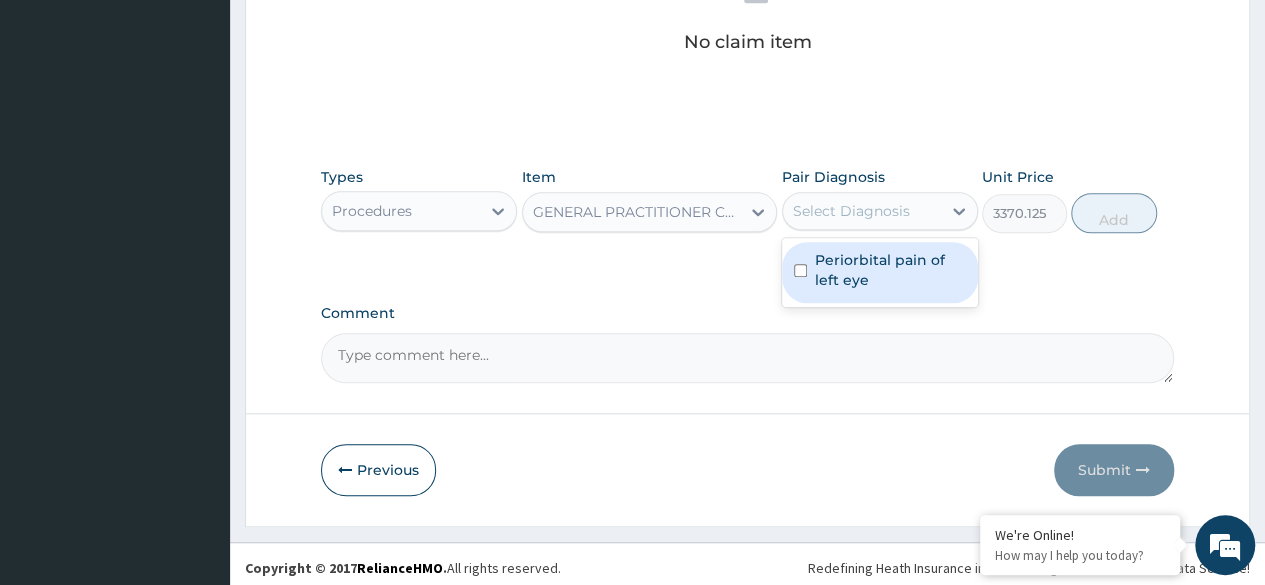 click on "Periorbital pain of left eye" at bounding box center (890, 270) 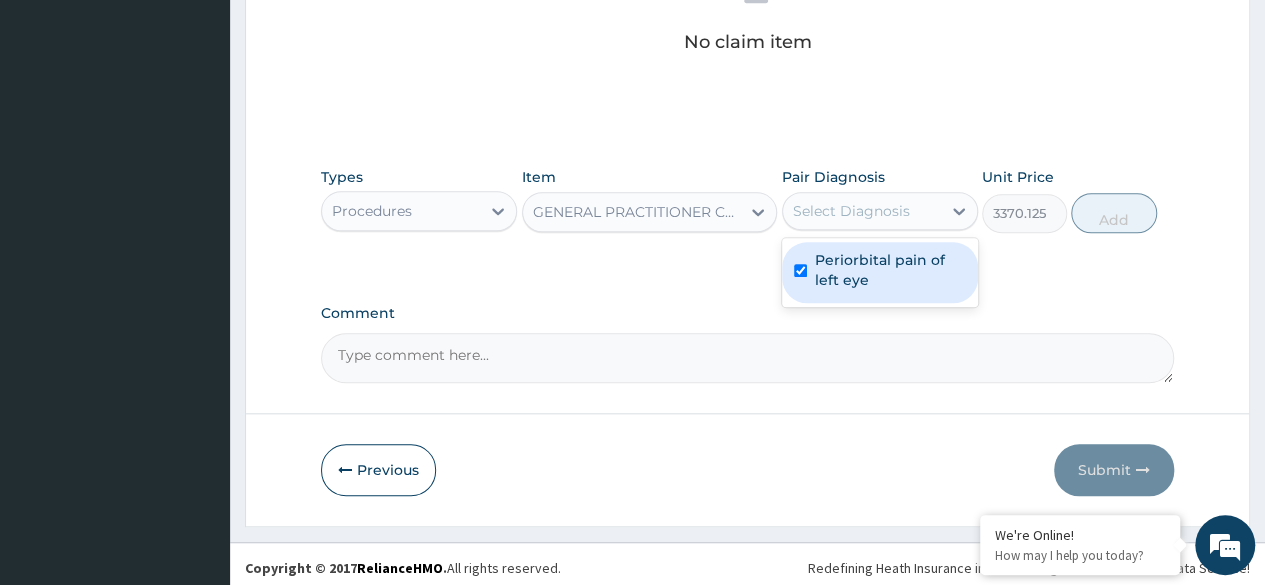 checkbox on "true" 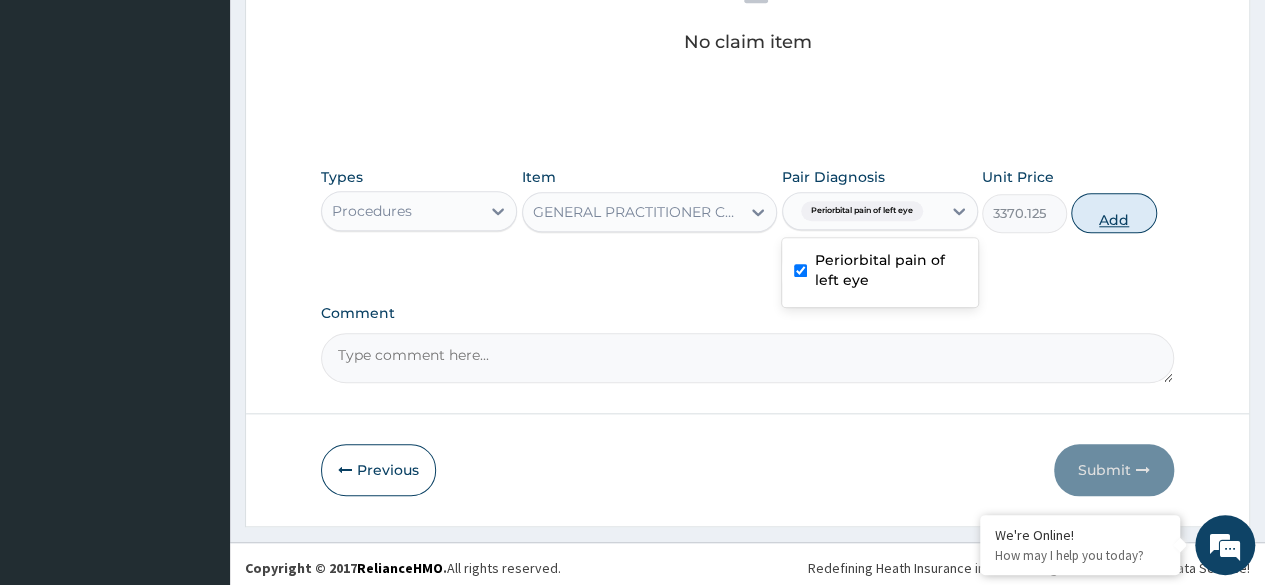 click on "Add" at bounding box center [1113, 213] 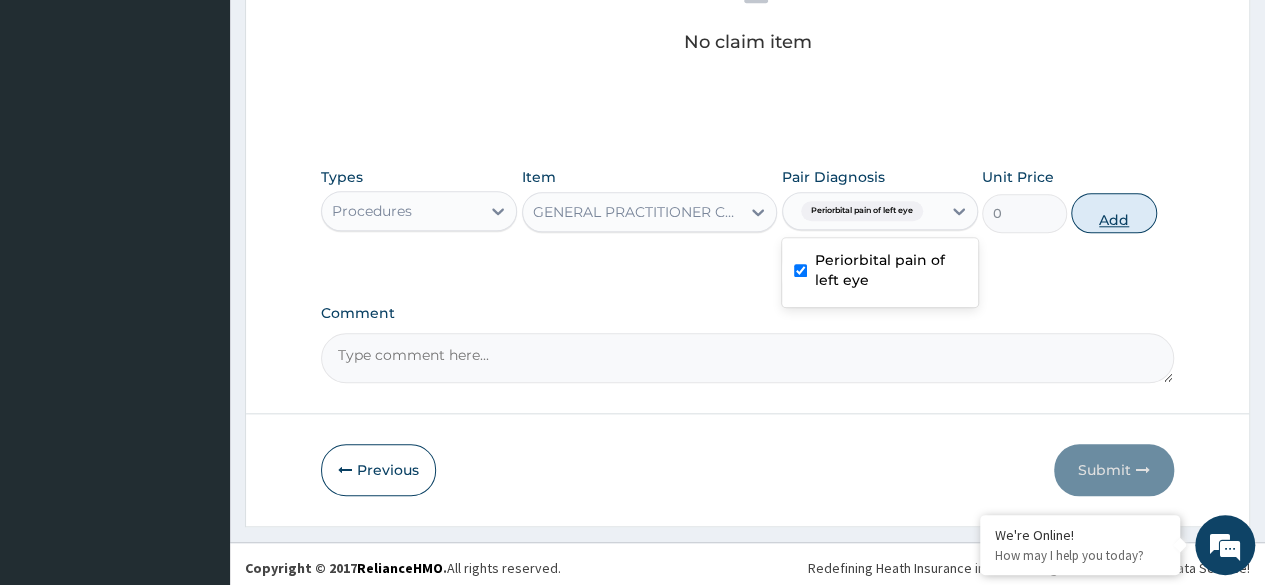 scroll, scrollTop: 804, scrollLeft: 0, axis: vertical 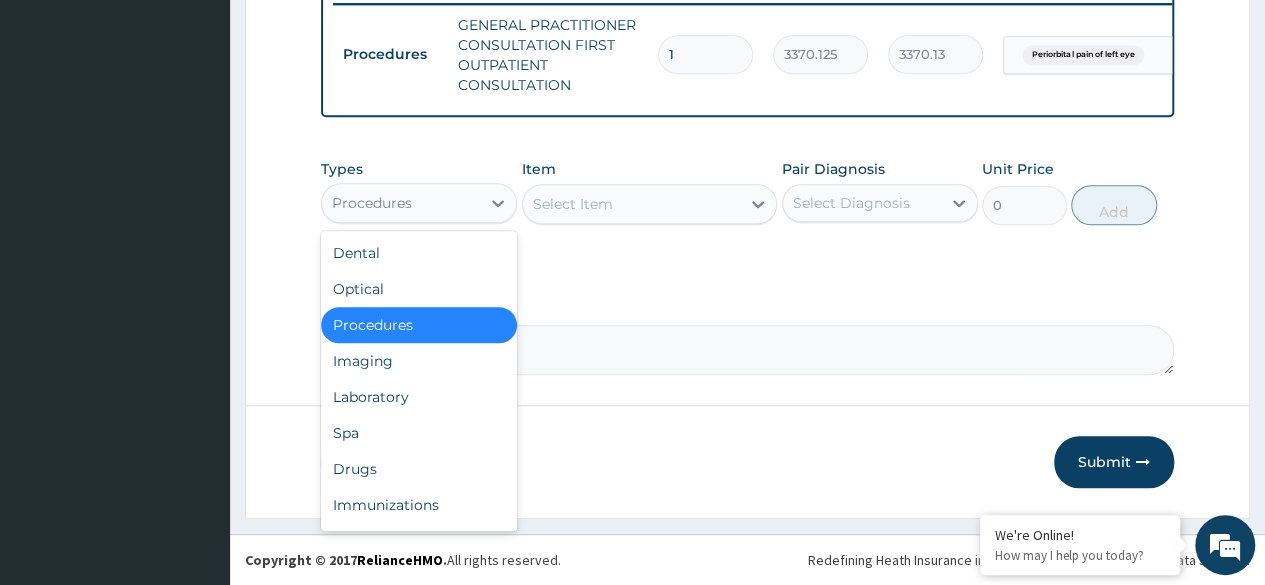 click on "PA Code / Prescription Code Enter Code(Secondary Care Only) Encounter Date 04-08-2025 Important Notice Please enter PA codes before entering items that are not attached to a PA code   All diagnoses entered must be linked to a claim item. Diagnosis & Claim Items that are visible but inactive cannot be edited because they were imported from an already approved PA code. Diagnosis Periorbital pain of left eye Confirmed NB: All diagnosis must be linked to a claim item Claim Items Type Name Quantity Unit Price Total Price Pair Diagnosis Actions Procedures GENERAL PRACTITIONER CONSULTATION FIRST OUTPATIENT CONSULTATION 1 3370.125 3370.13 Periorbital pain of left eye Delete Types option Procedures, selected. option Procedures selected, 3 of 10. 10 results available. Use Up and Down to choose options, press Enter to select the currently focused option, press Escape to exit the menu, press Tab to select the option and exit the menu. Procedures Dental Optical Procedures Imaging Laboratory Spa Drugs Immunizations Others" at bounding box center [747, -114] 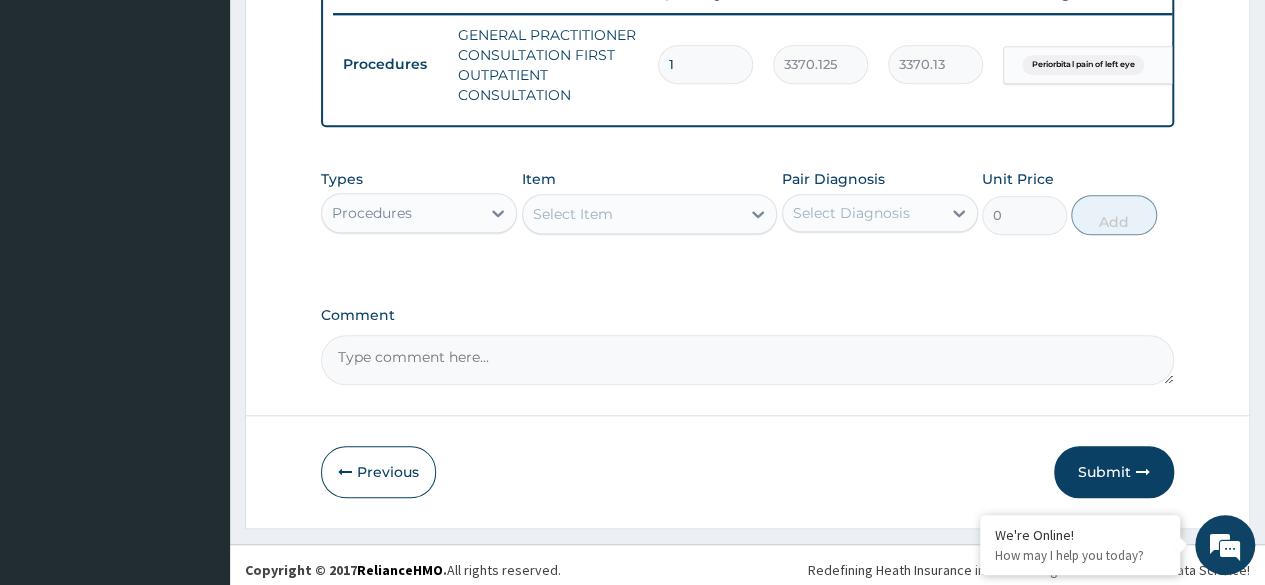 scroll, scrollTop: 804, scrollLeft: 0, axis: vertical 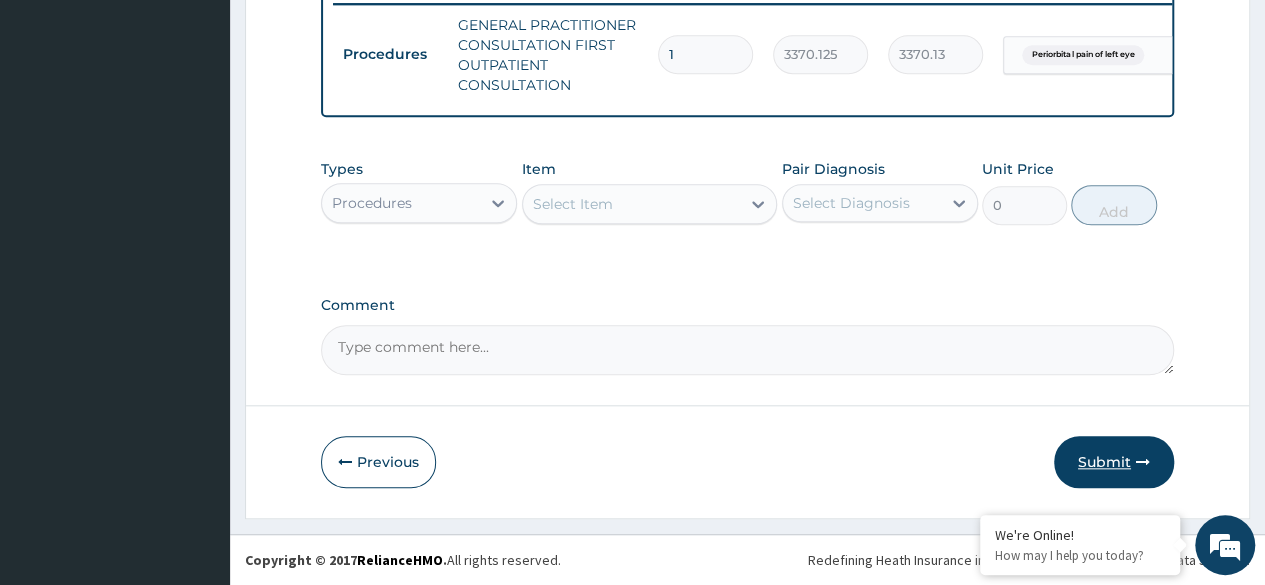 click on "Submit" at bounding box center (1114, 462) 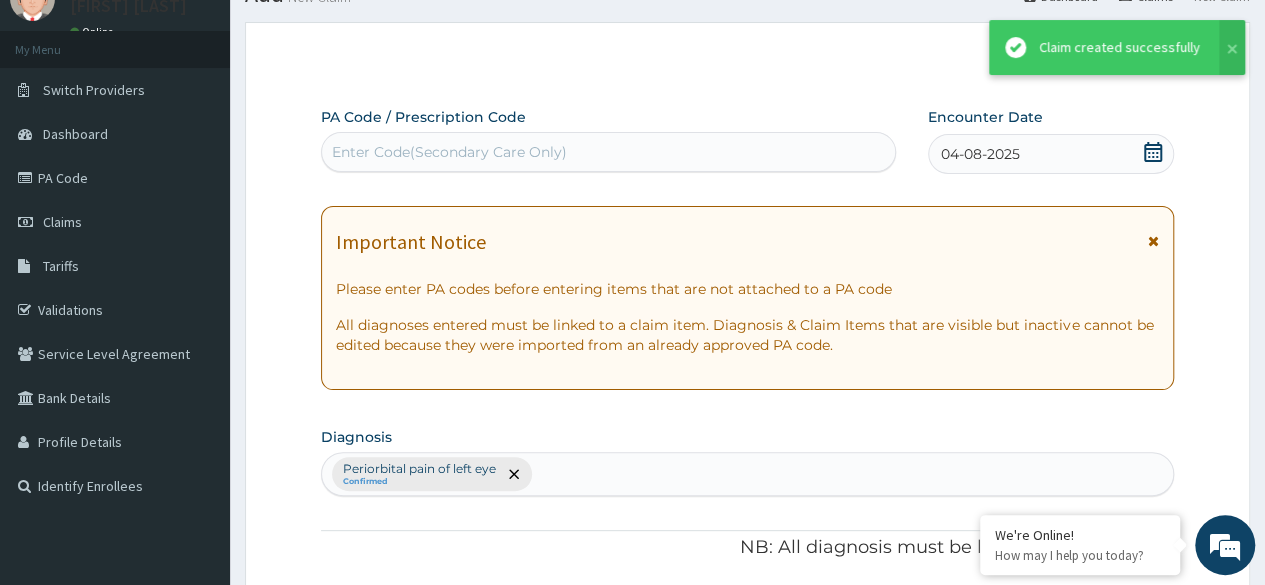 scroll, scrollTop: 804, scrollLeft: 0, axis: vertical 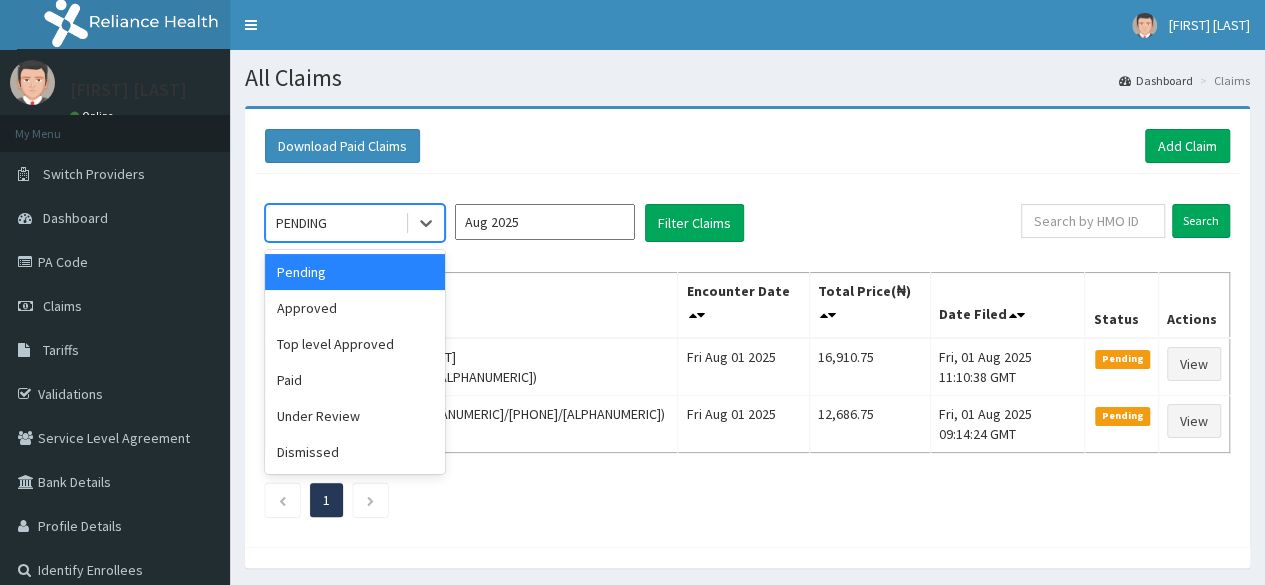click on "Approved" at bounding box center (355, 308) 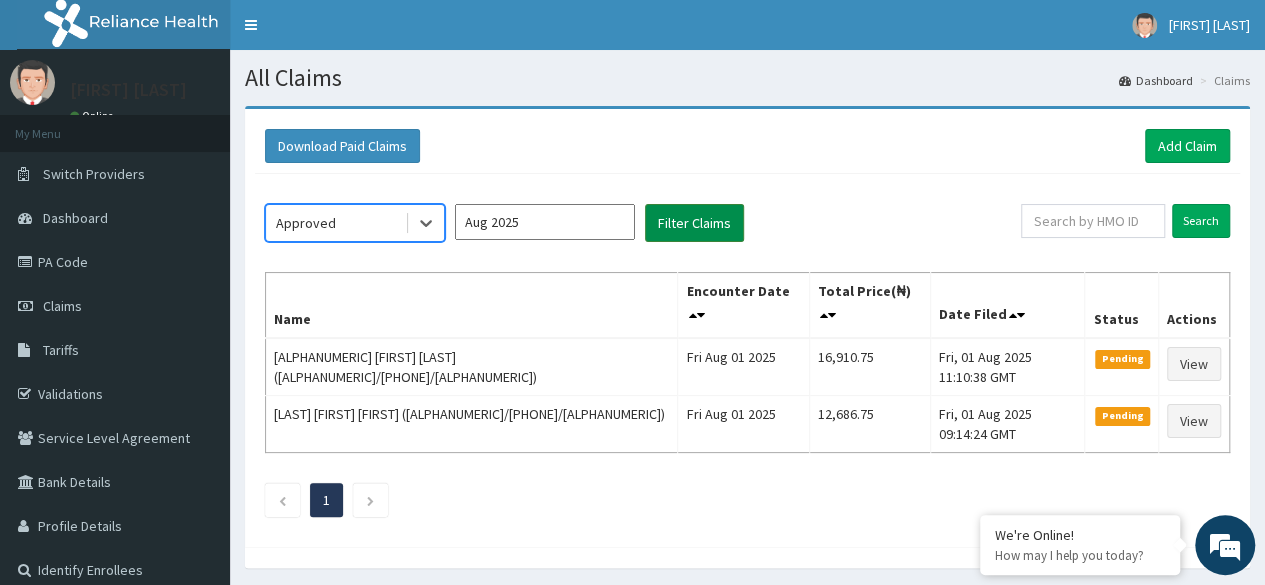 click on "Filter Claims" at bounding box center (694, 223) 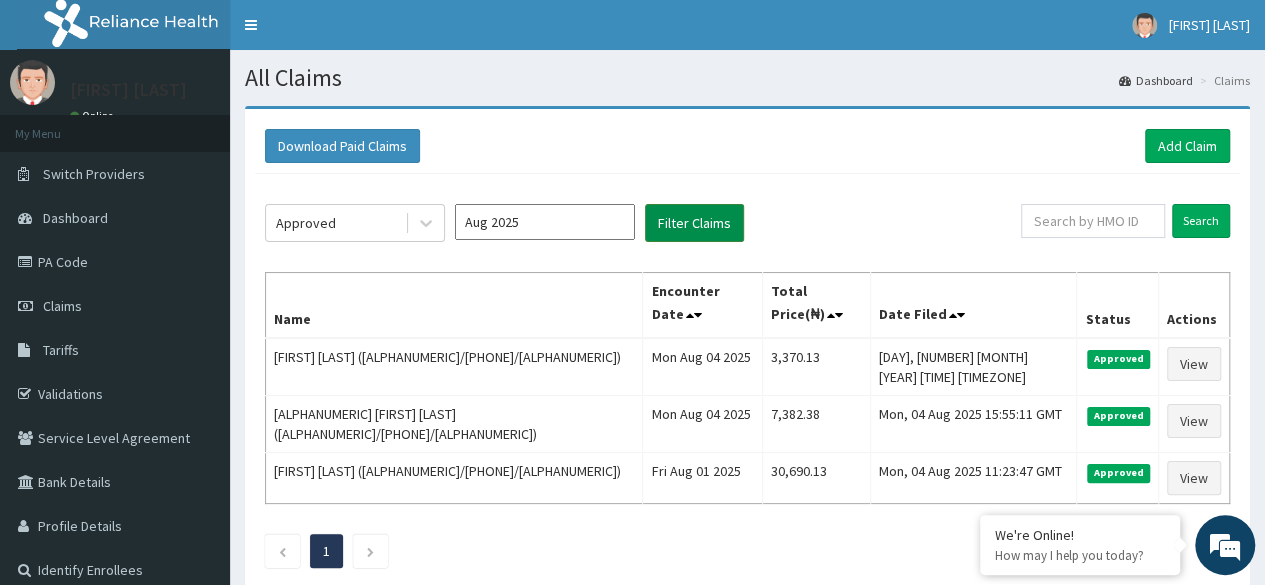 scroll, scrollTop: 0, scrollLeft: 0, axis: both 